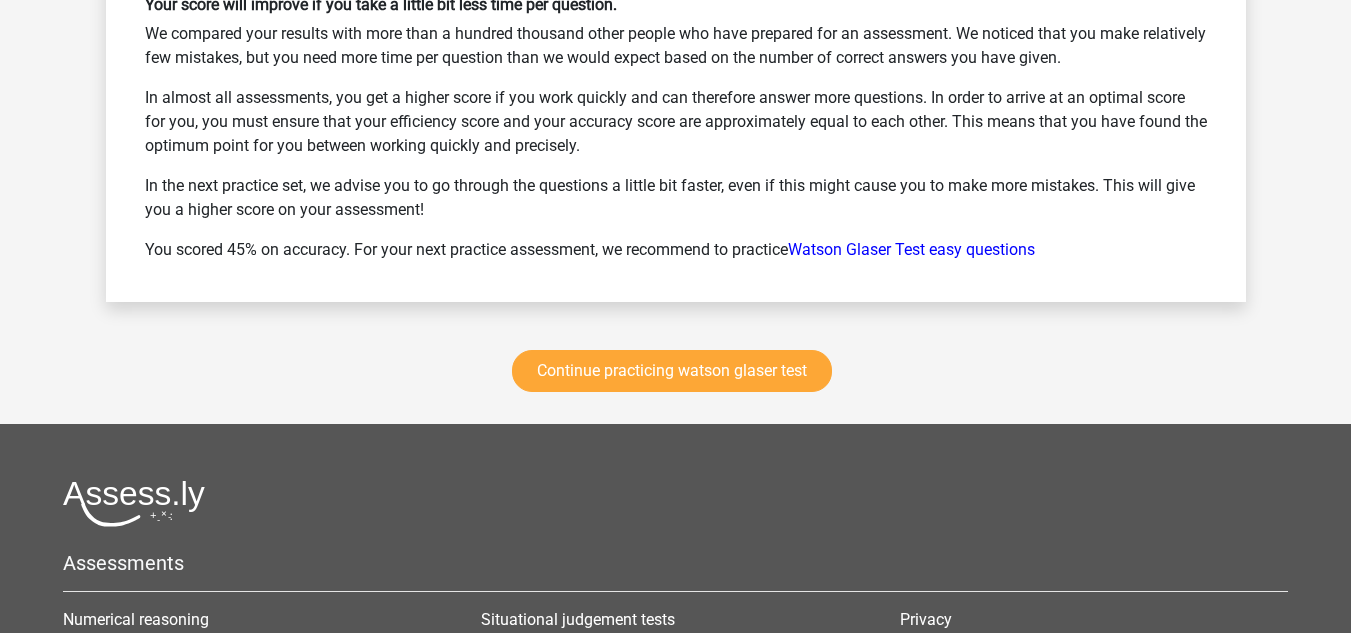 scroll, scrollTop: 4377, scrollLeft: 0, axis: vertical 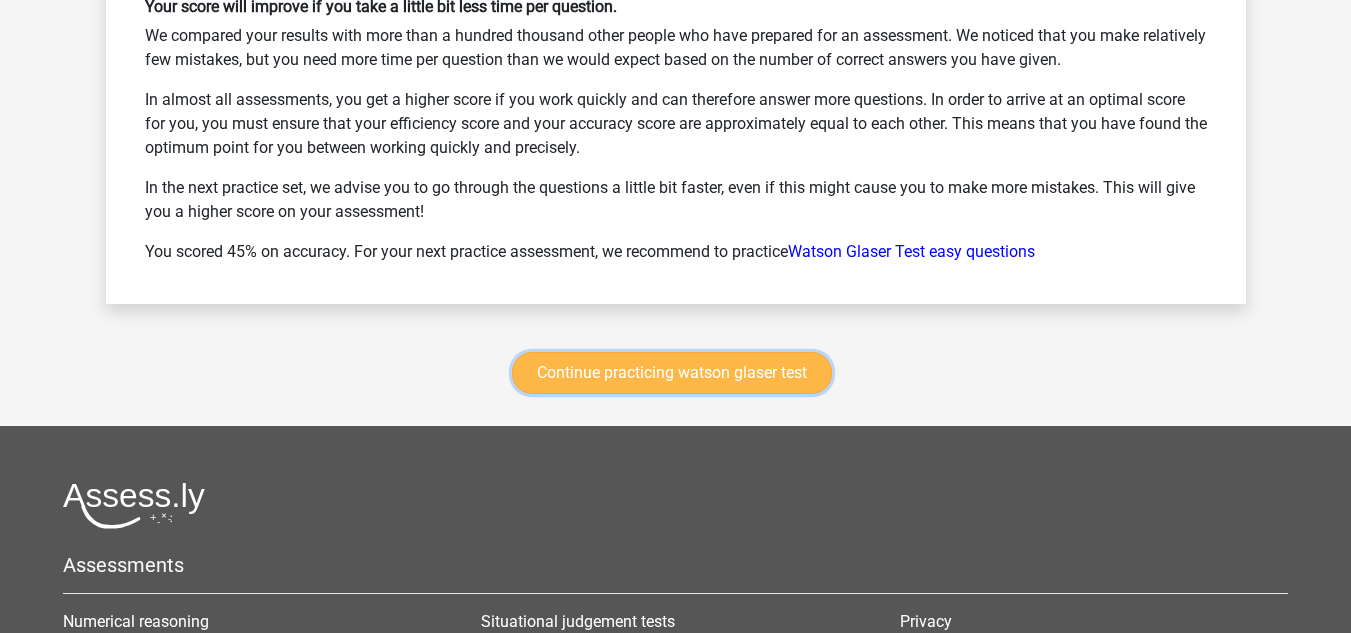 click on "Continue practicing watson glaser test" at bounding box center [672, 373] 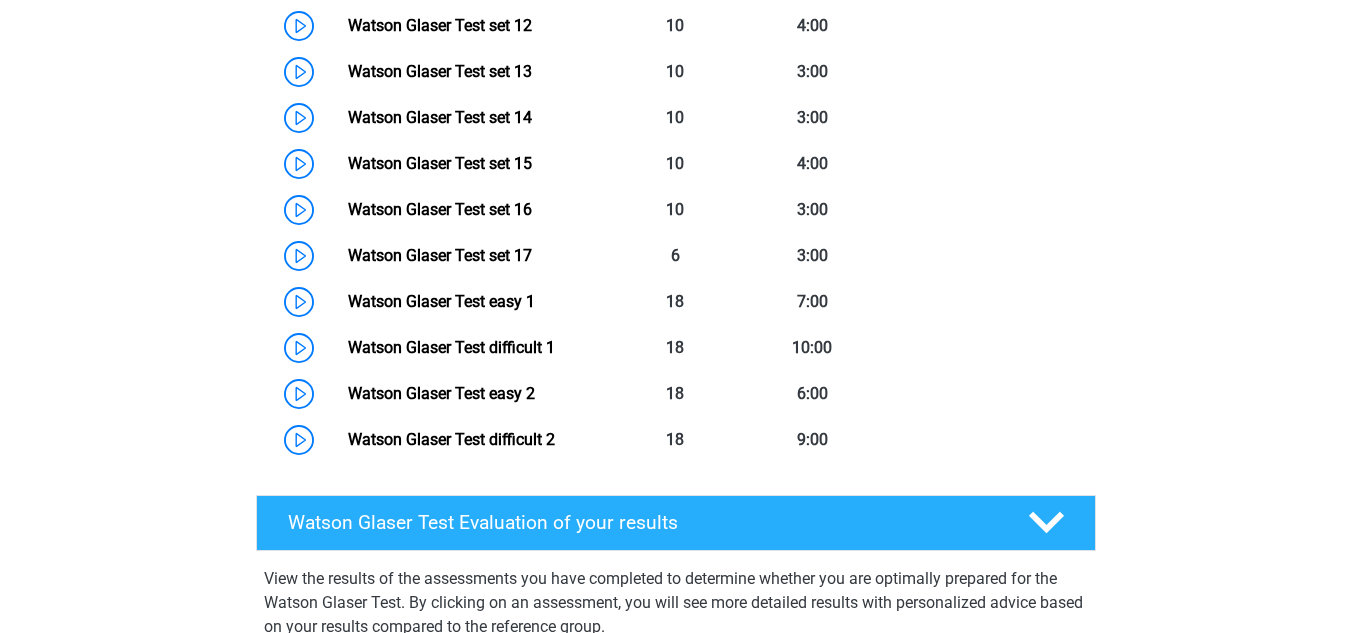 scroll, scrollTop: 1516, scrollLeft: 0, axis: vertical 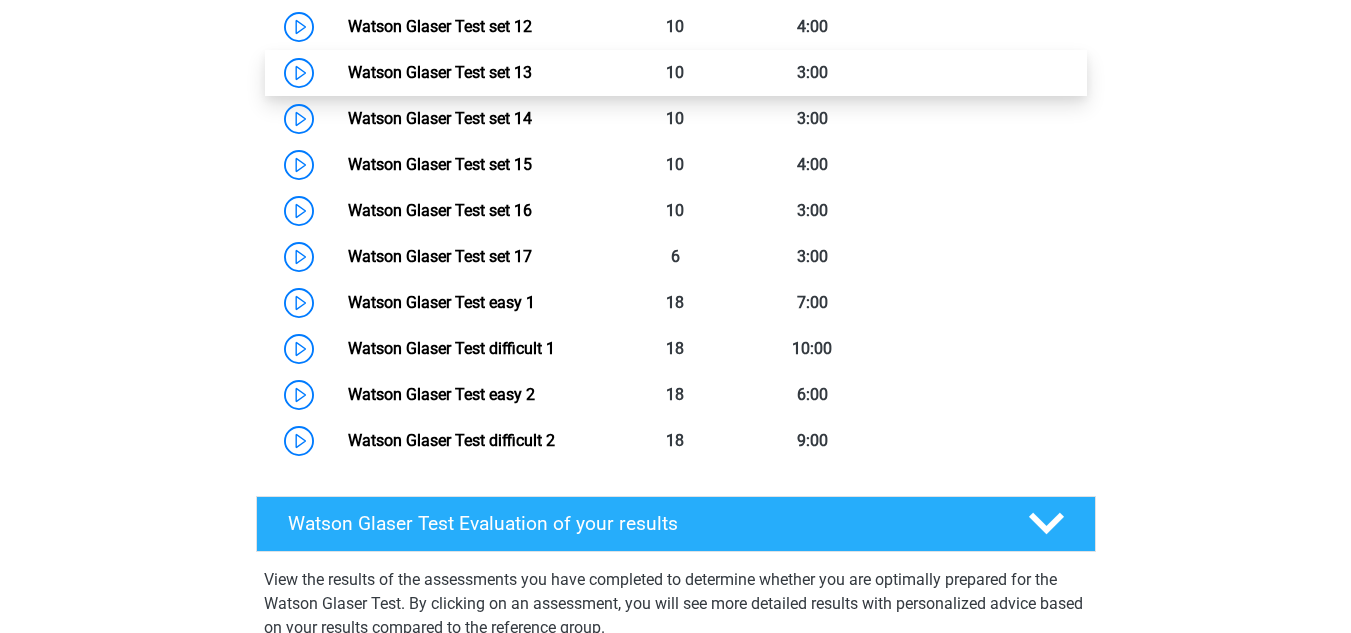 click on "Watson Glaser Test
set 13" at bounding box center (440, 72) 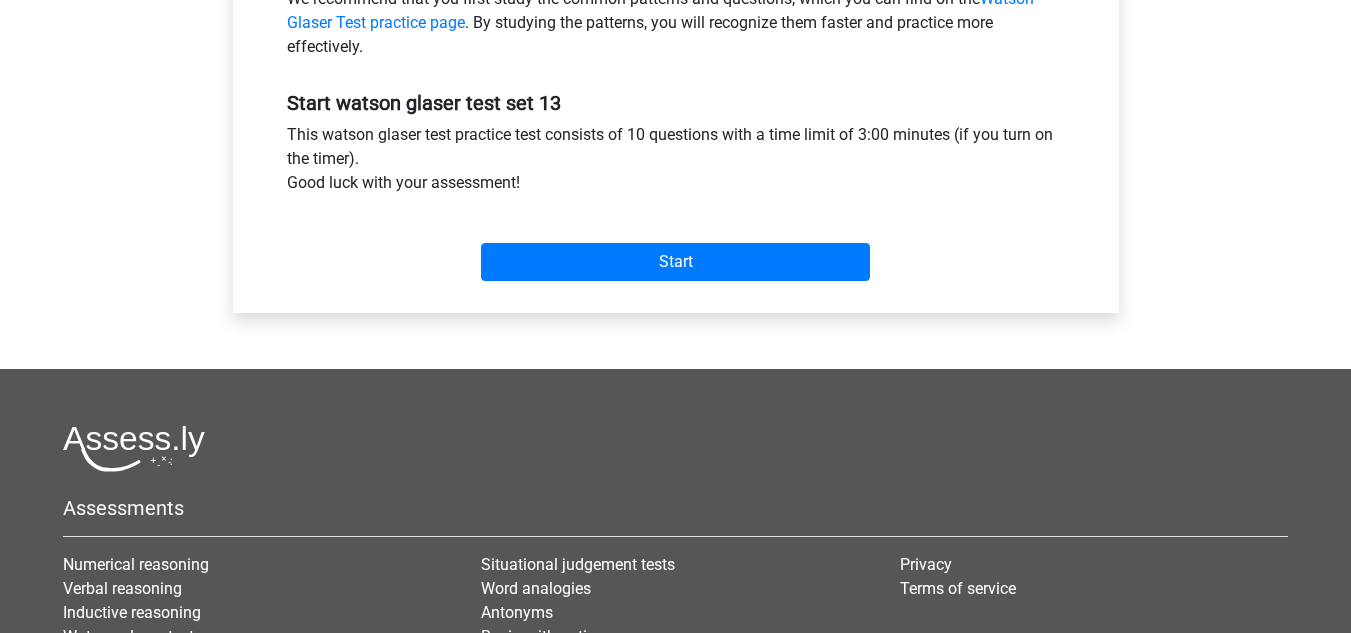 scroll, scrollTop: 695, scrollLeft: 0, axis: vertical 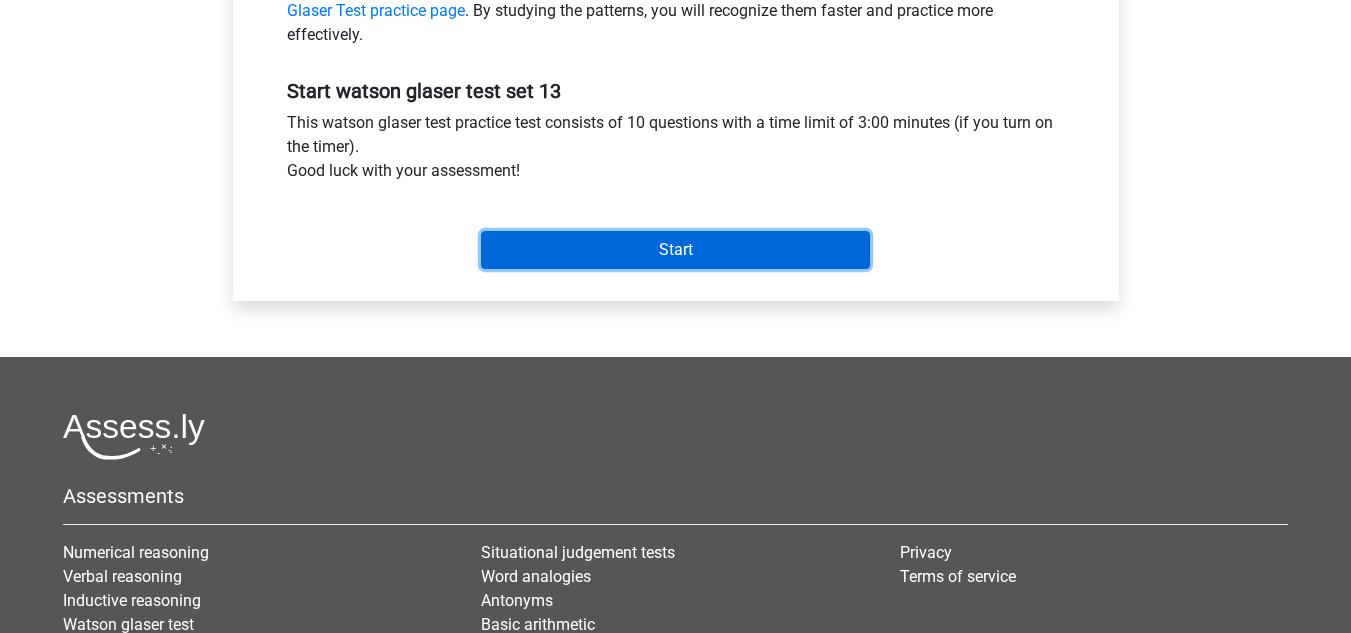 click on "Start" at bounding box center [675, 250] 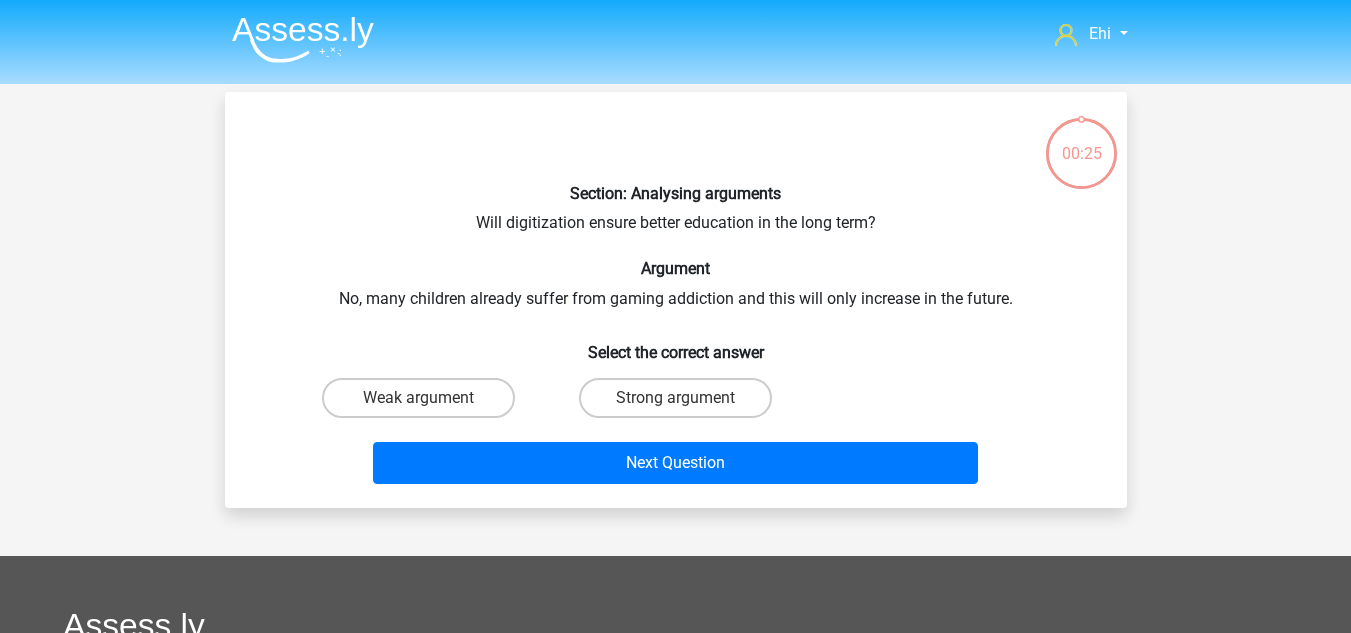 scroll, scrollTop: 0, scrollLeft: 0, axis: both 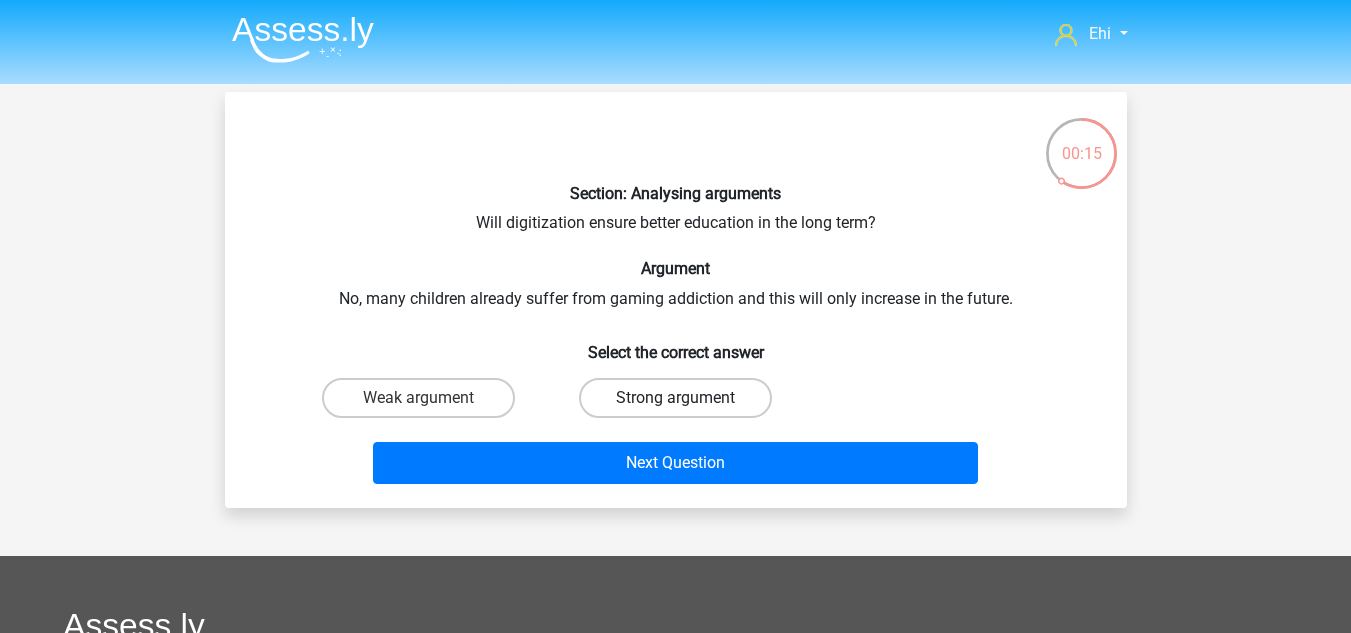 click on "Strong argument" at bounding box center [675, 398] 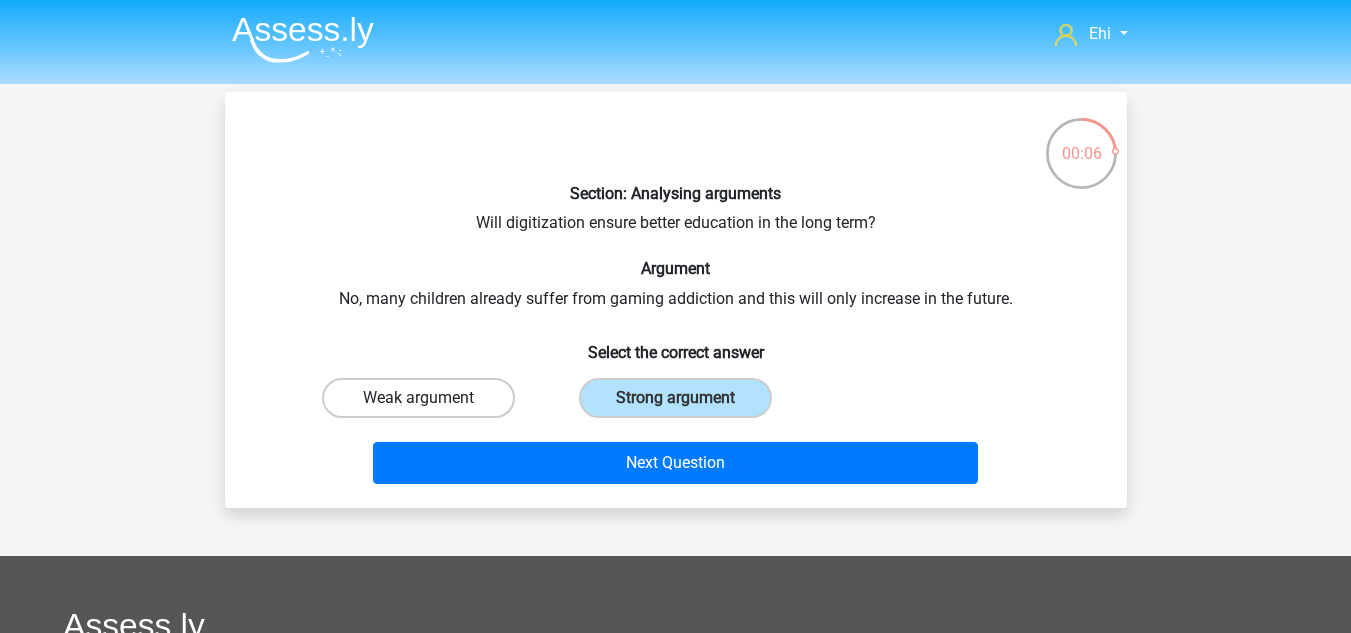click on "Weak argument" at bounding box center [418, 398] 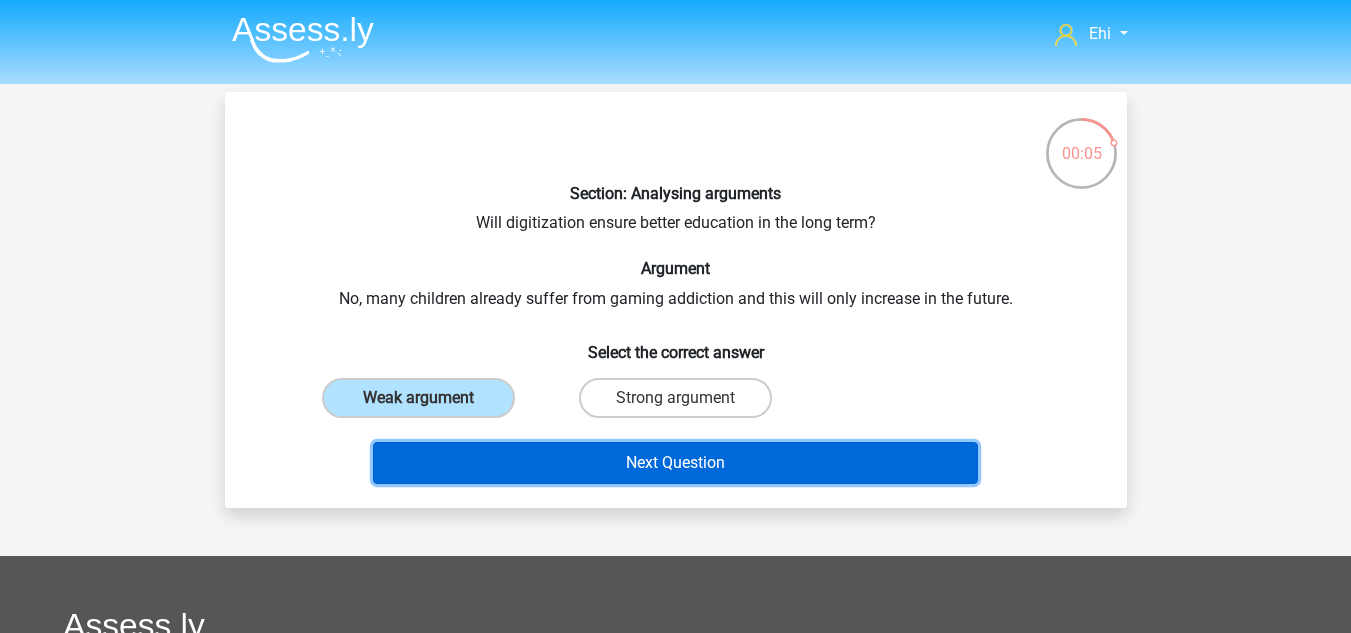 click on "Next Question" at bounding box center (675, 463) 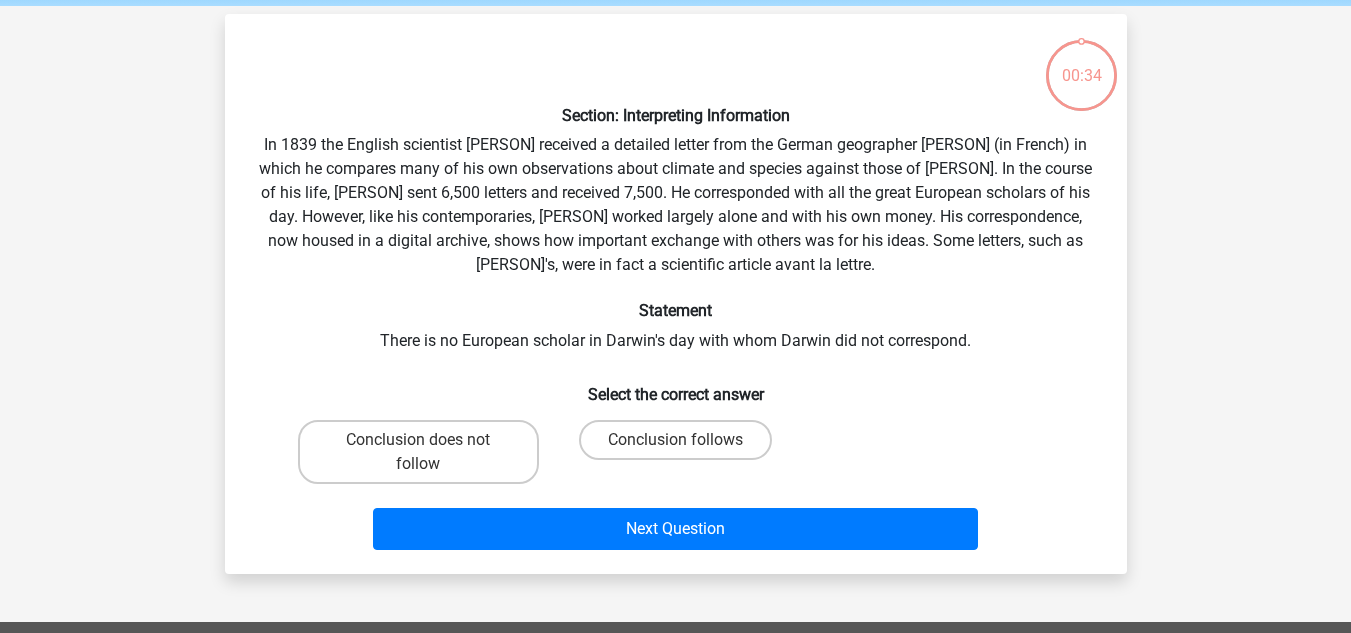 scroll, scrollTop: 92, scrollLeft: 0, axis: vertical 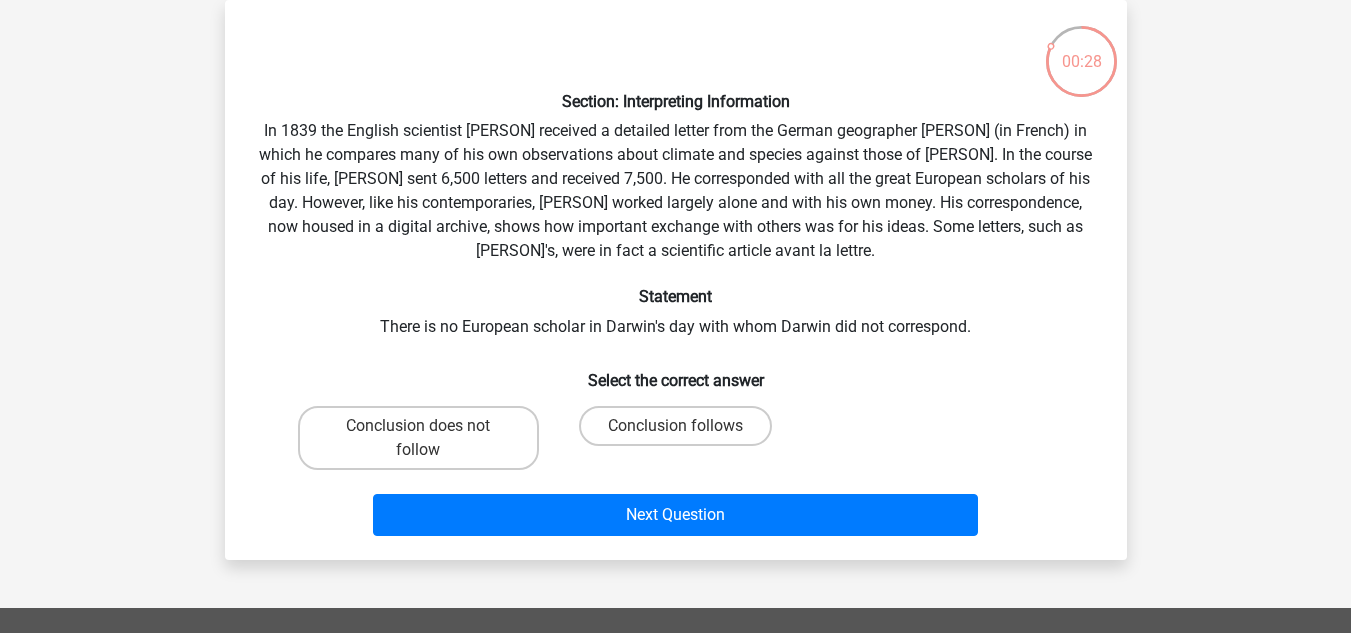 click on "Conclusion does not follow" at bounding box center (418, 438) 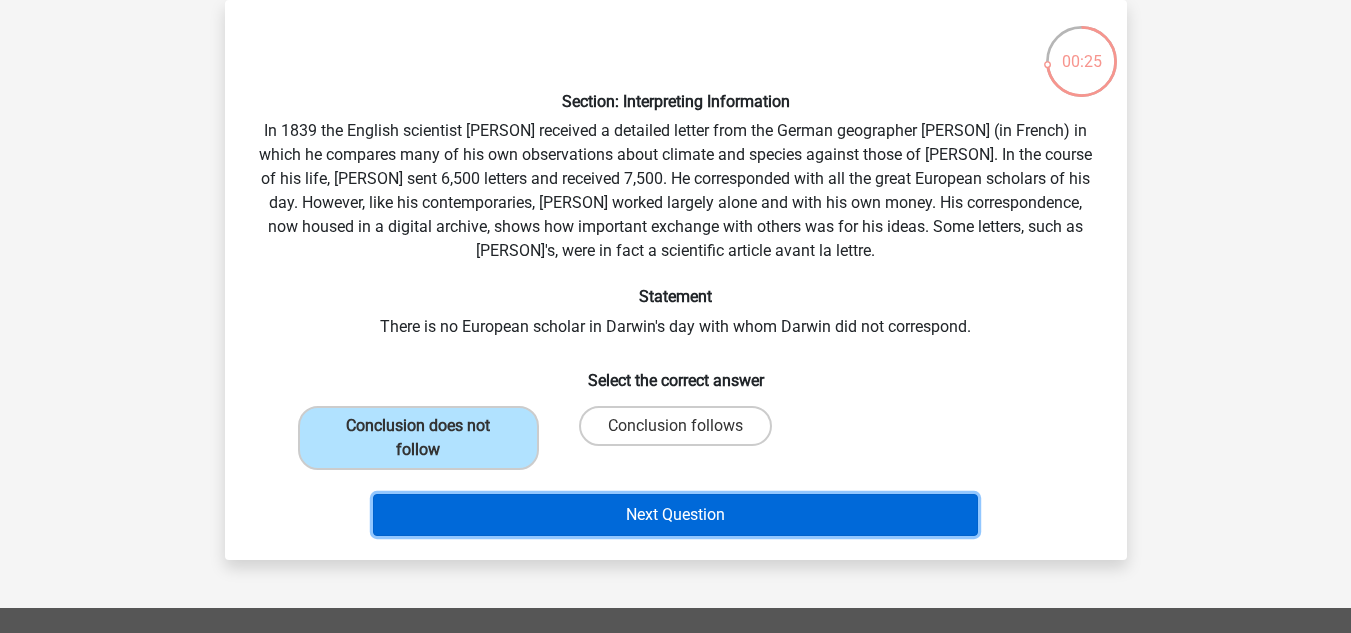 click on "Next Question" at bounding box center (675, 515) 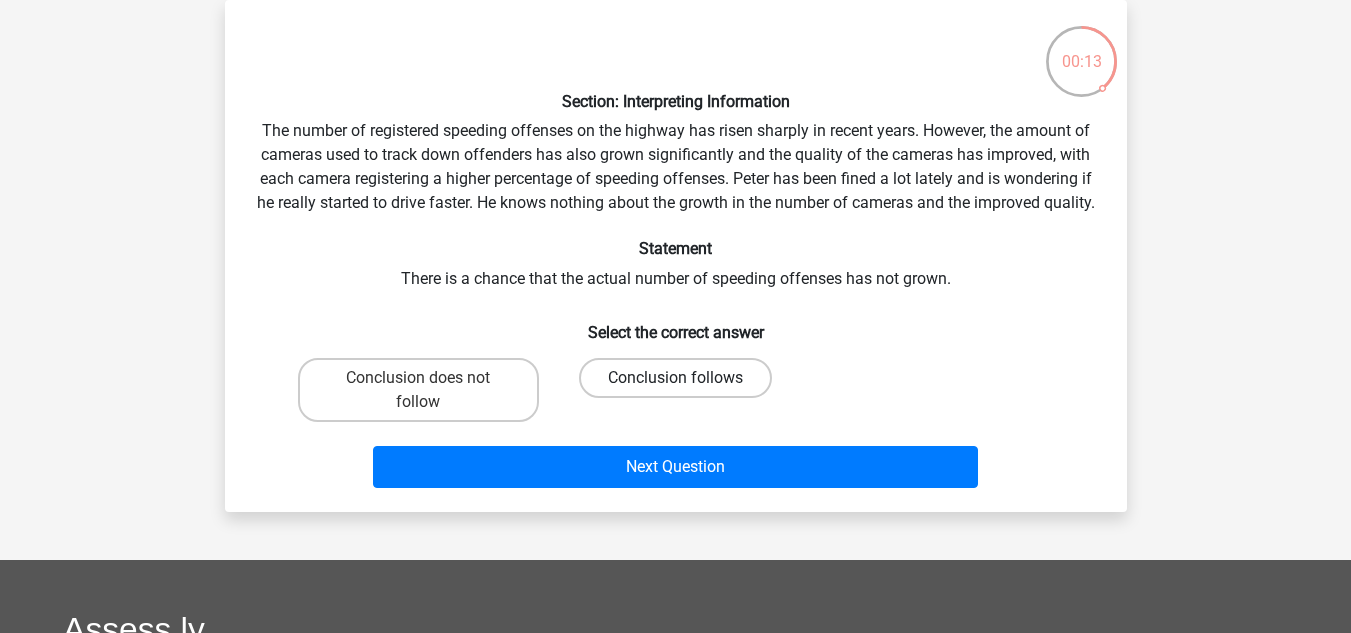 click on "Conclusion follows" at bounding box center [675, 378] 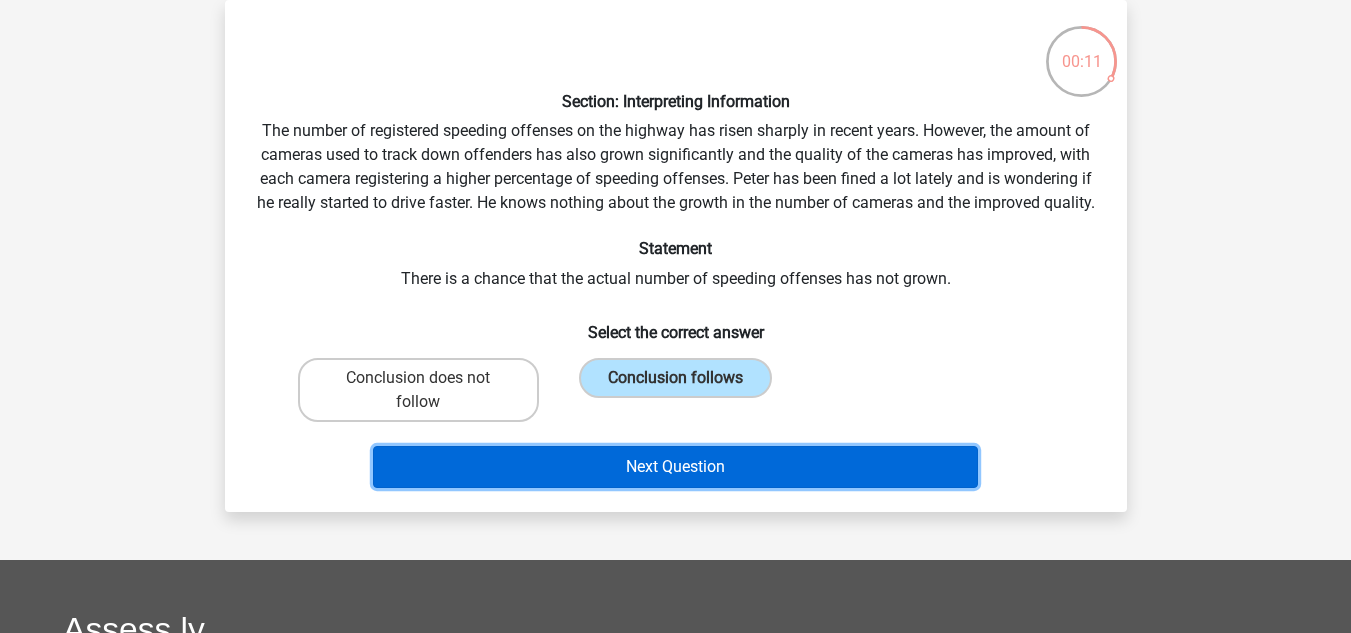 click on "Next Question" at bounding box center [675, 467] 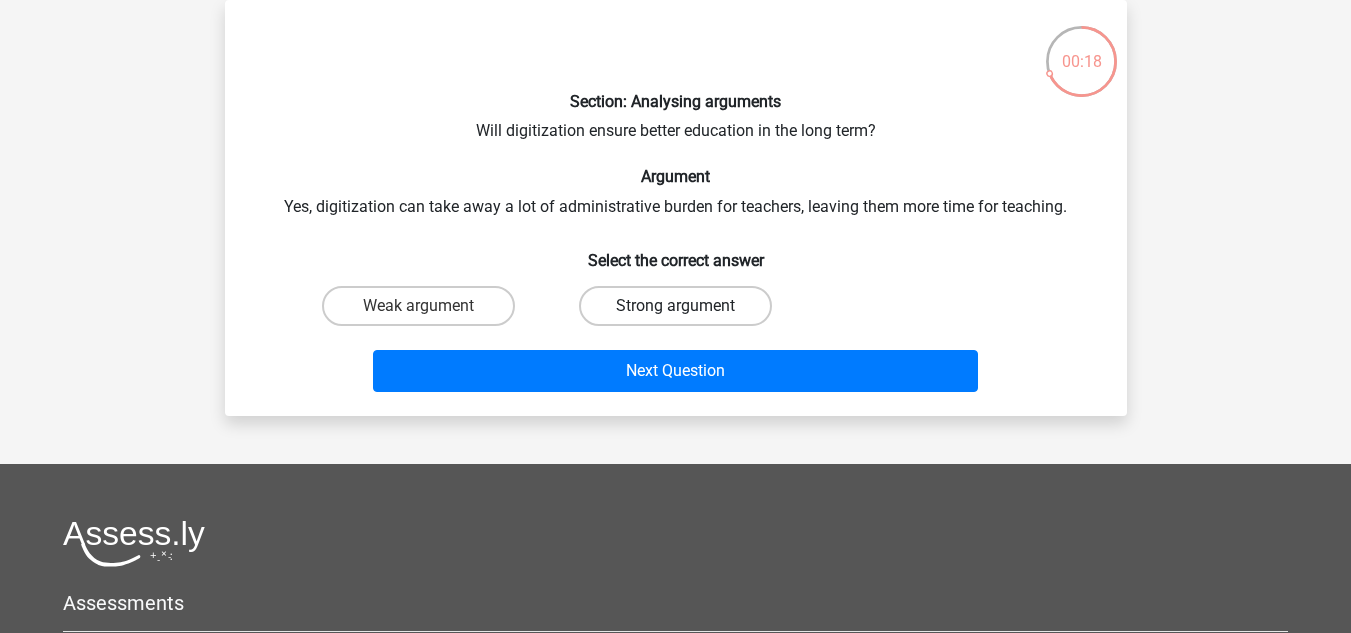 click on "Strong argument" at bounding box center (675, 306) 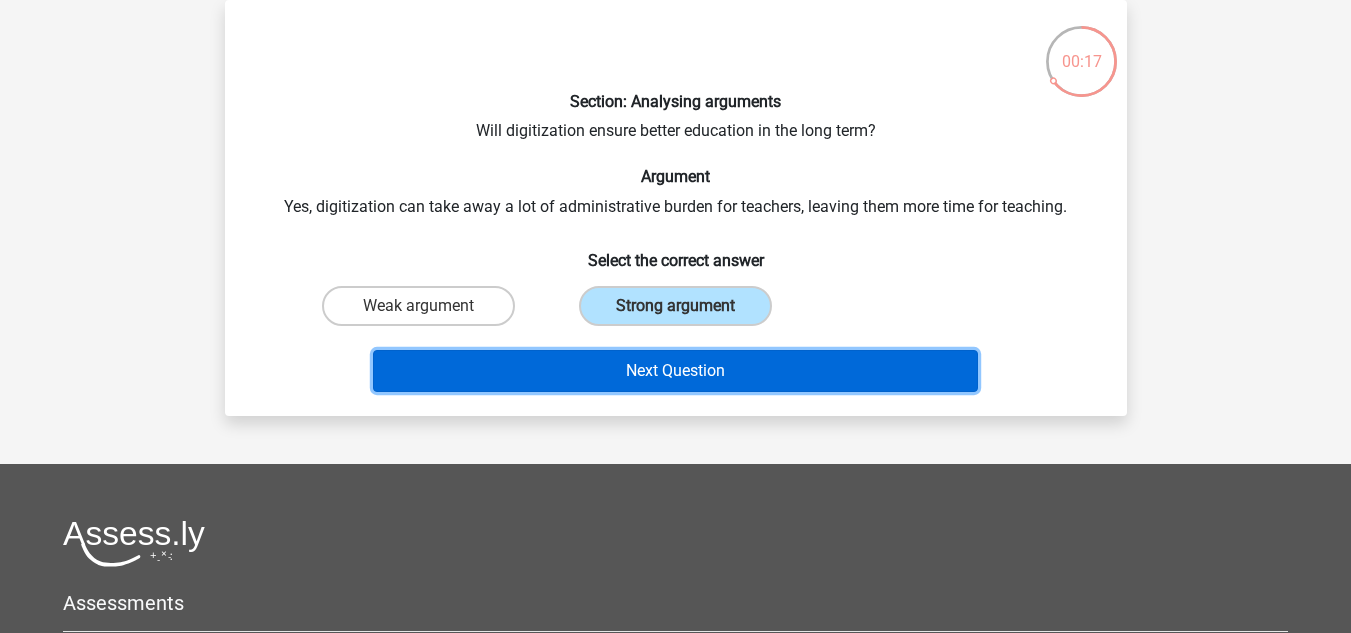 click on "Next Question" at bounding box center [675, 371] 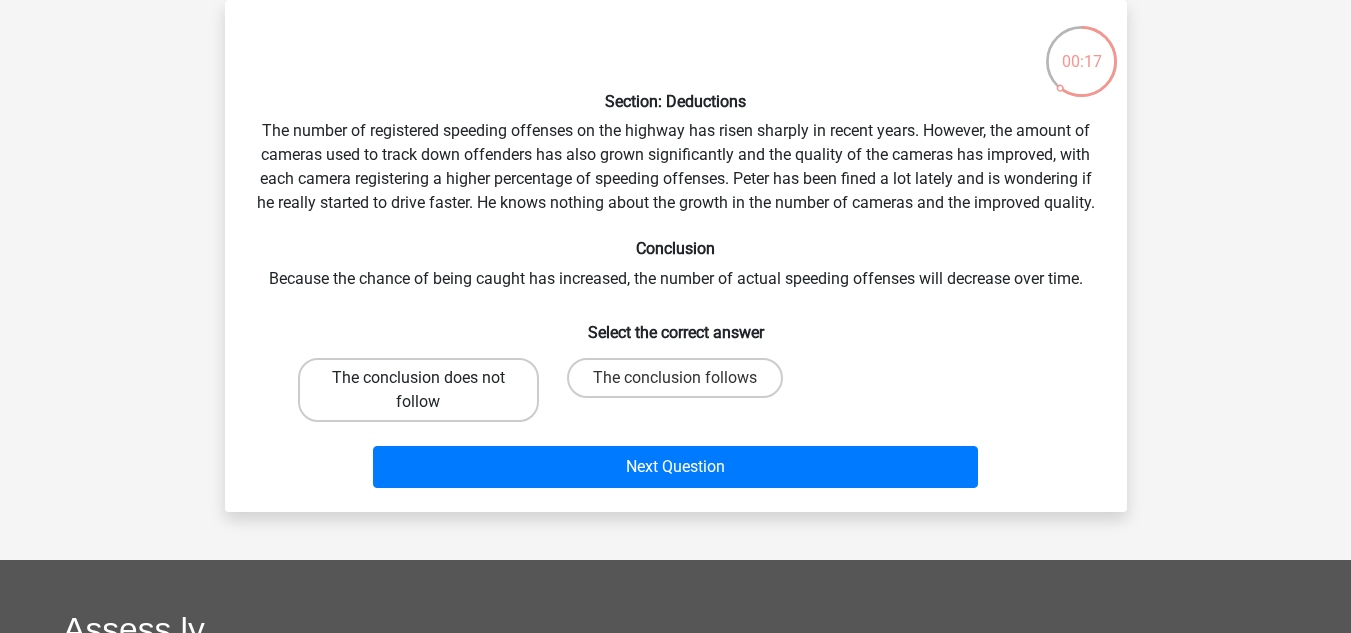 click on "The conclusion does not follow" at bounding box center [418, 390] 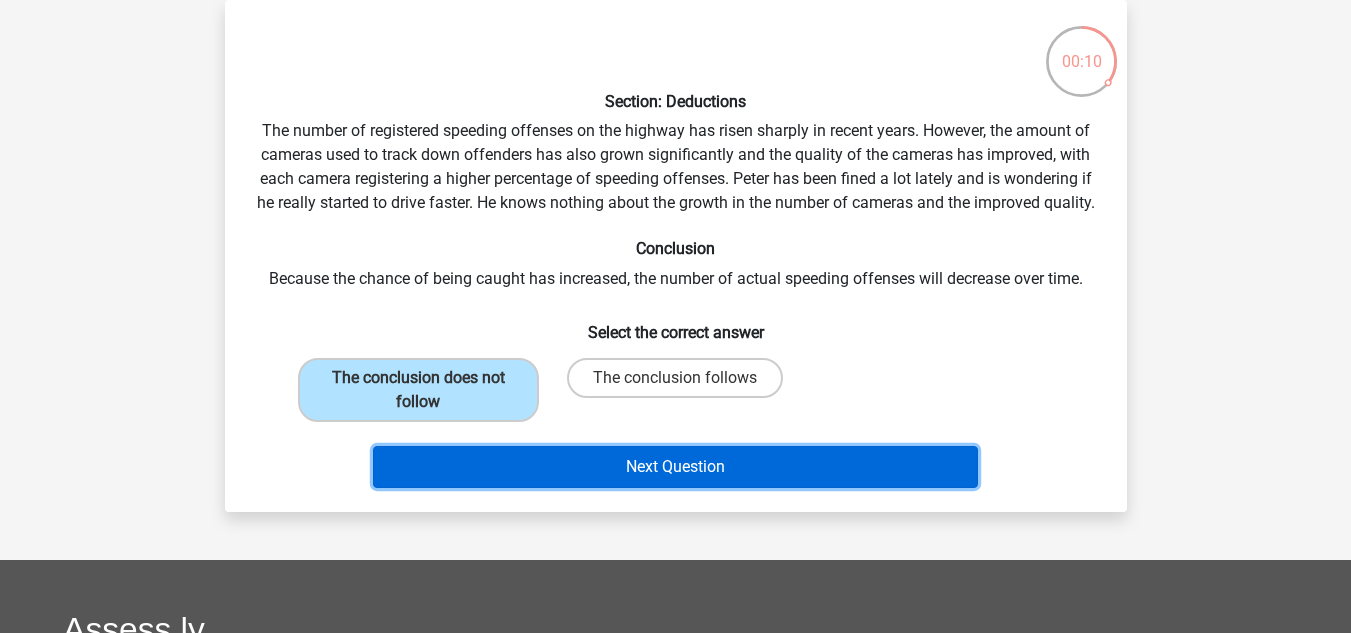 click on "Next Question" at bounding box center (675, 467) 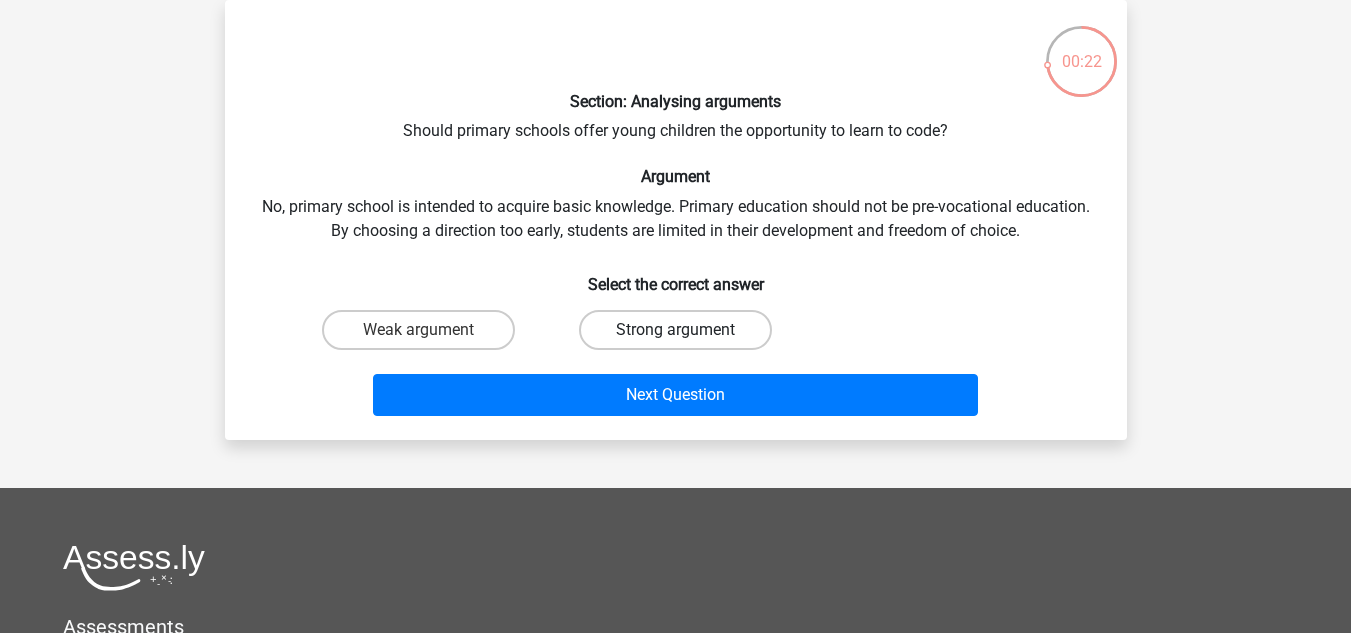 click on "Strong argument" at bounding box center (675, 330) 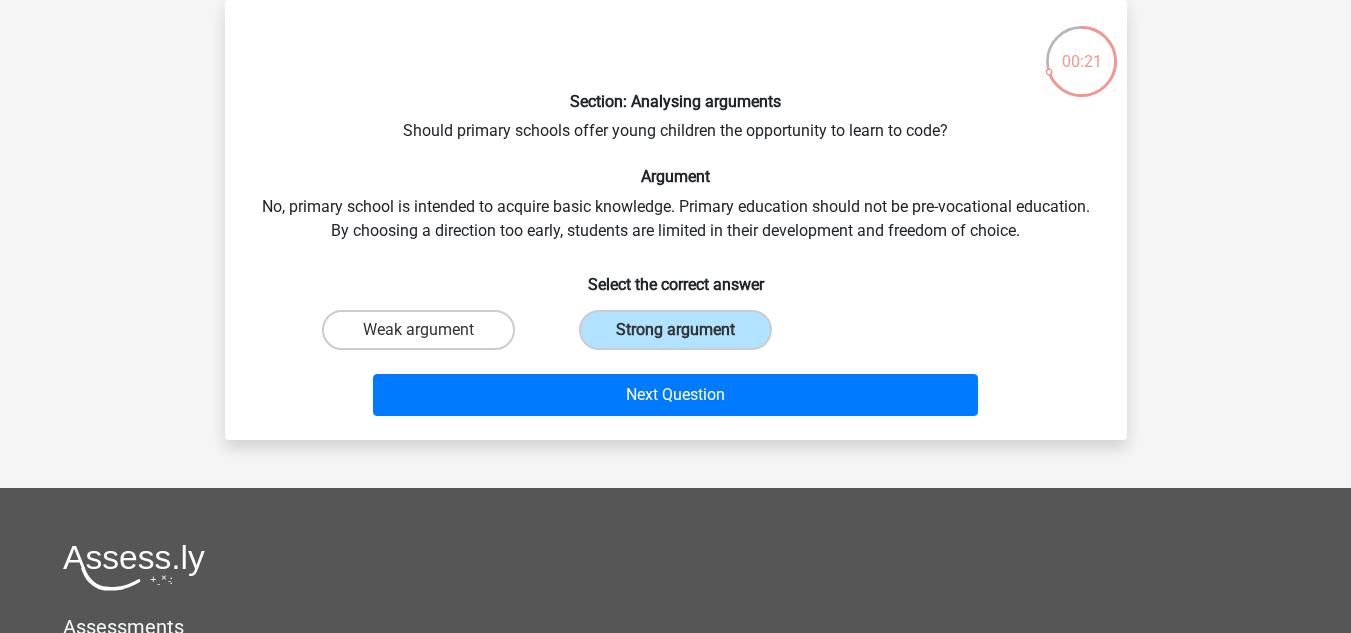 click on "Next Question" at bounding box center (676, 399) 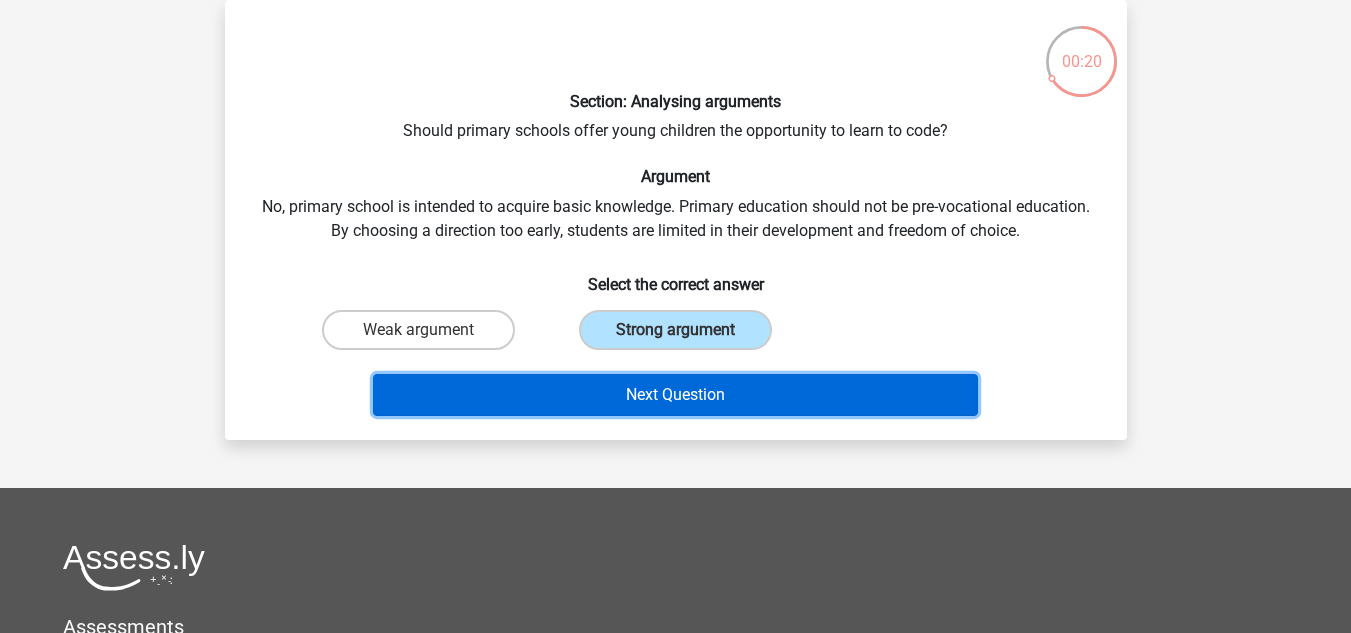 click on "Next Question" at bounding box center [675, 395] 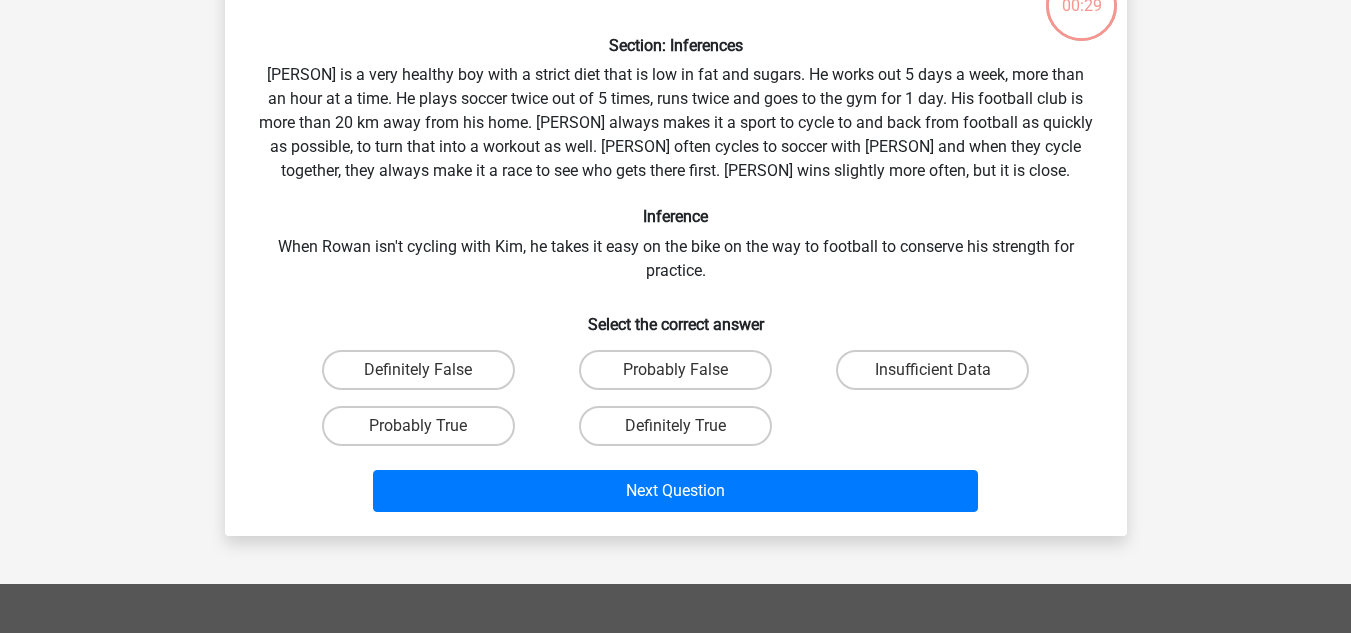 scroll, scrollTop: 149, scrollLeft: 0, axis: vertical 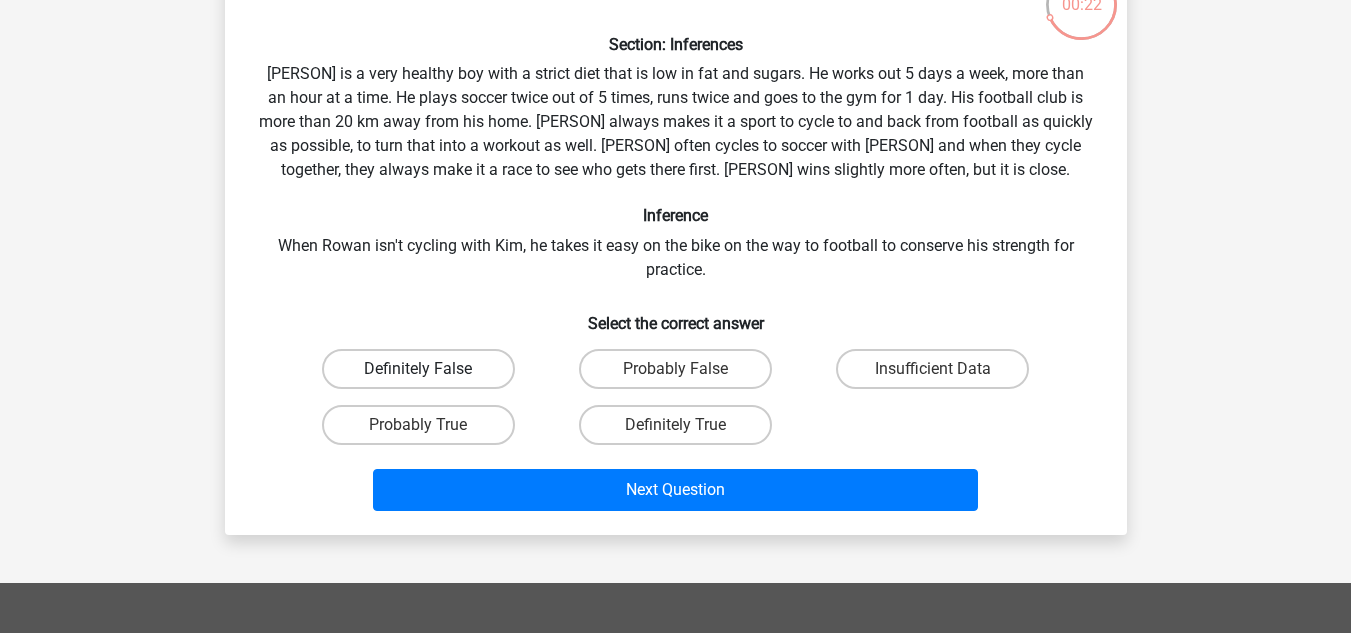 click on "Definitely False" at bounding box center (418, 369) 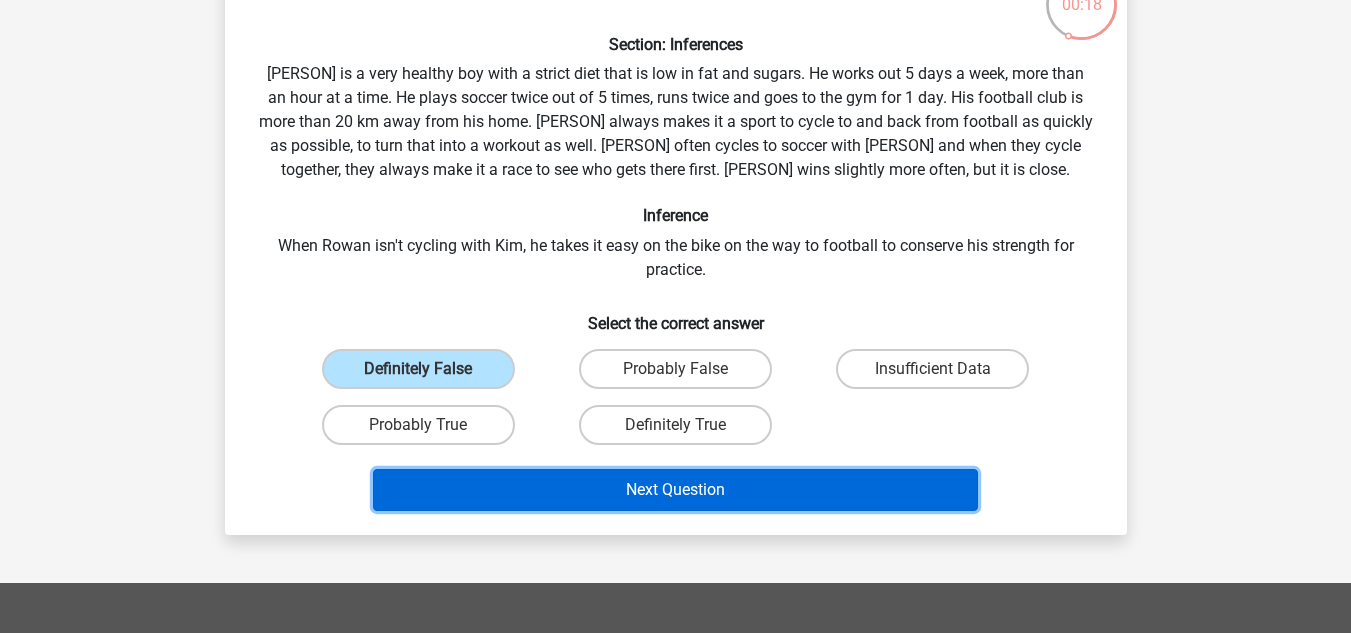 click on "Next Question" at bounding box center [675, 490] 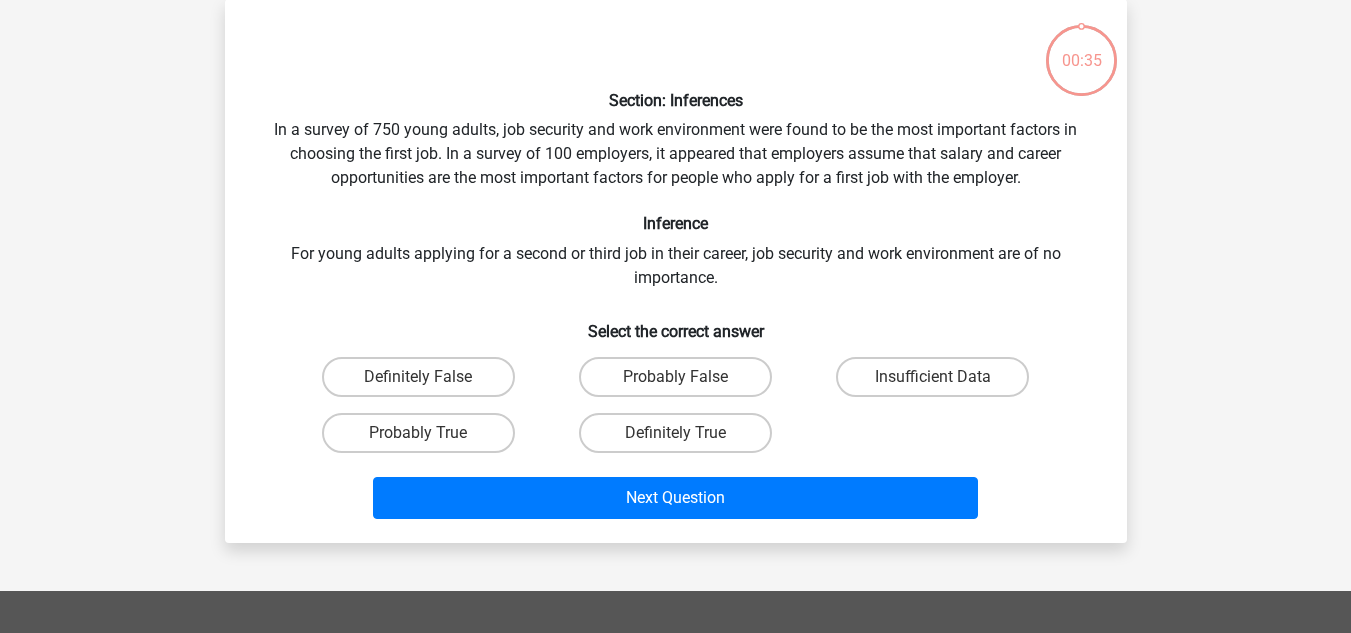 scroll, scrollTop: 92, scrollLeft: 0, axis: vertical 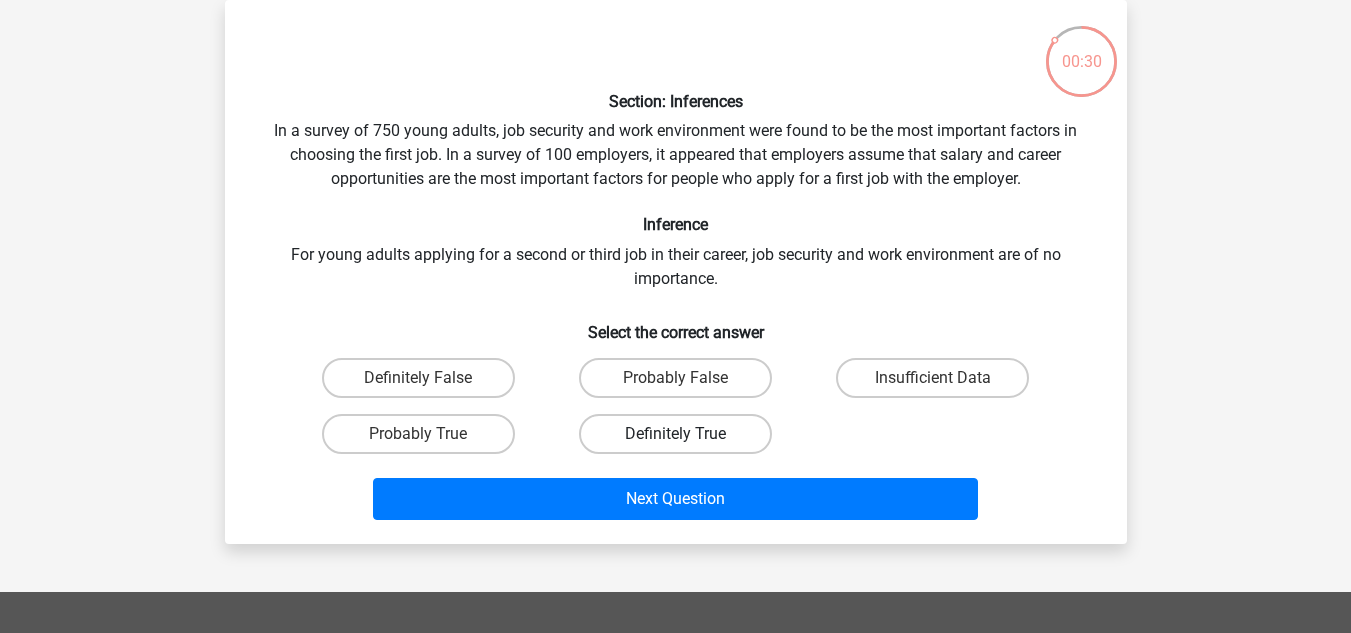 click on "Definitely True" at bounding box center [675, 434] 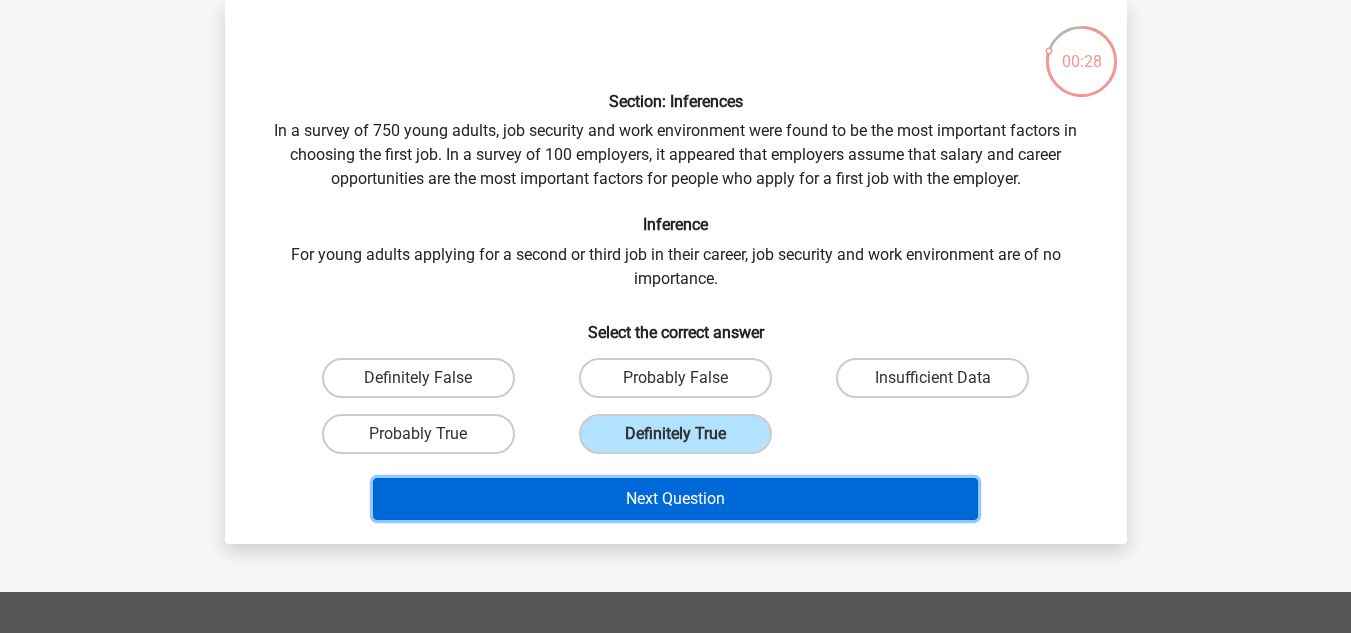 click on "Next Question" at bounding box center [675, 499] 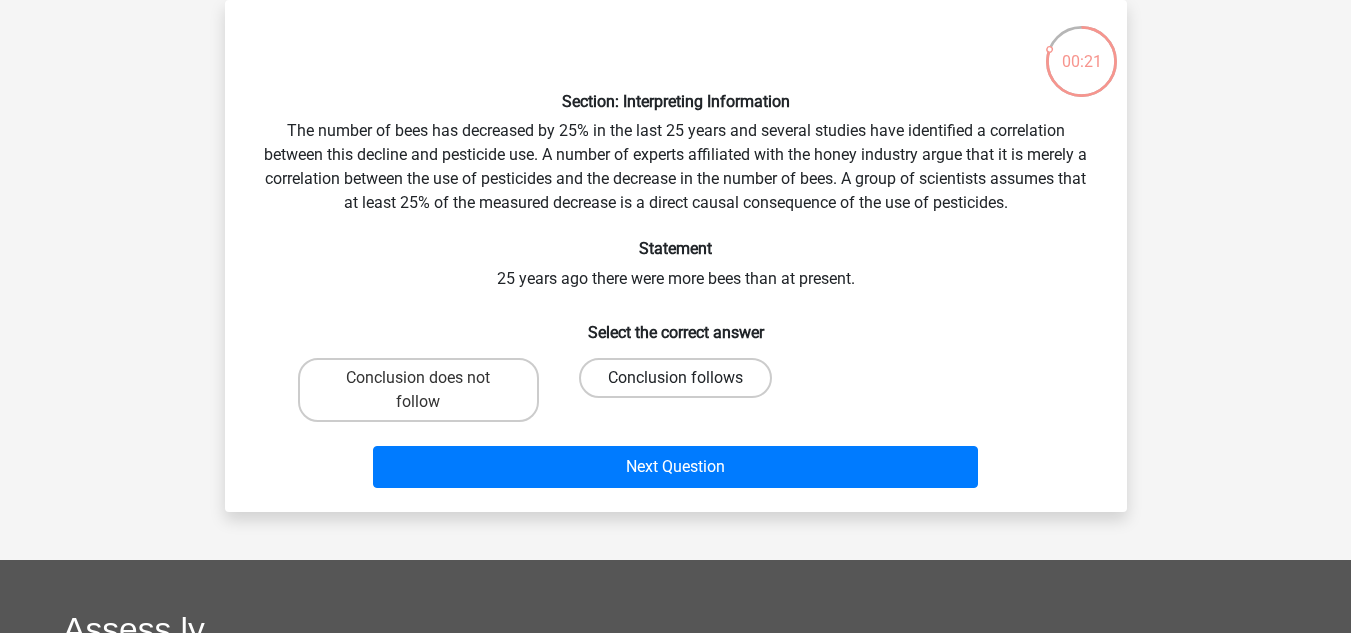 click on "Conclusion follows" at bounding box center (675, 378) 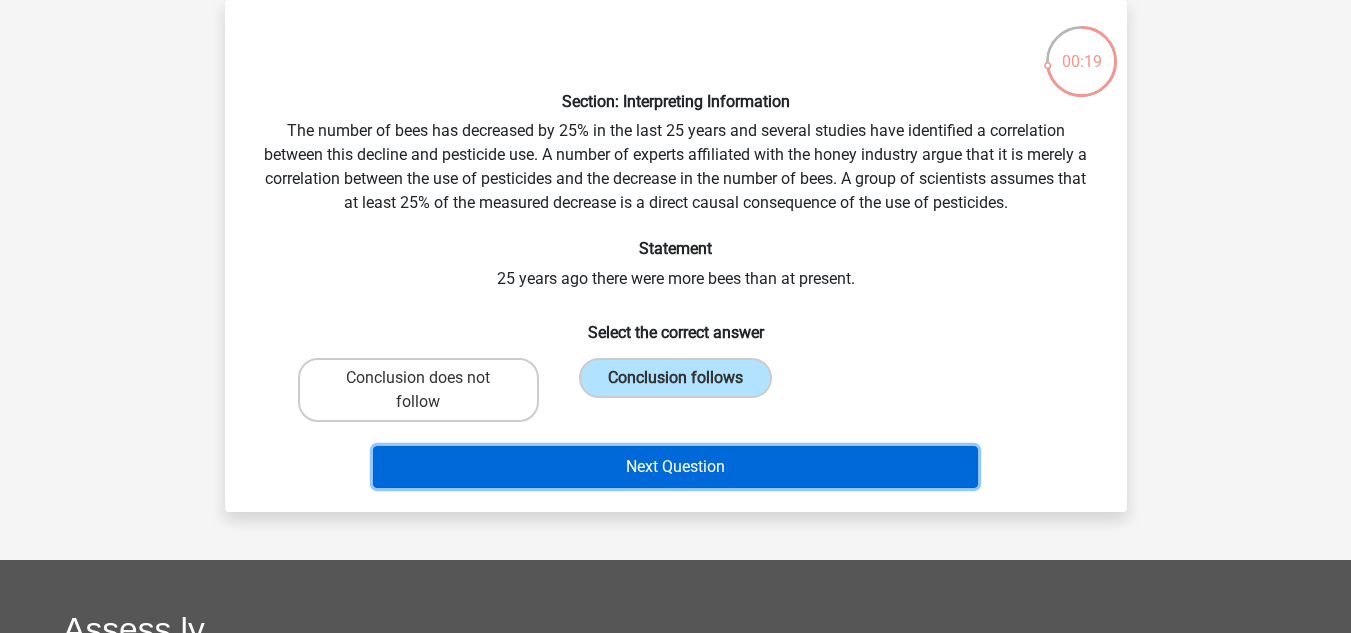 click on "Next Question" at bounding box center [675, 467] 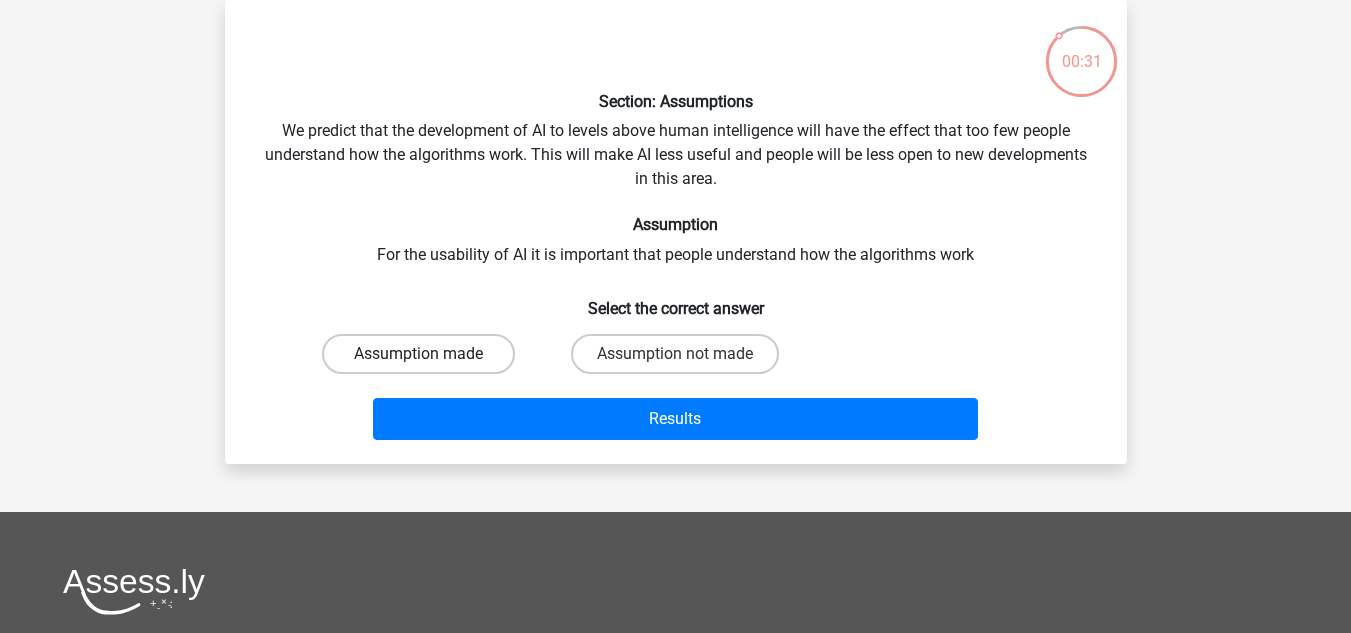 click on "Assumption made" at bounding box center (418, 354) 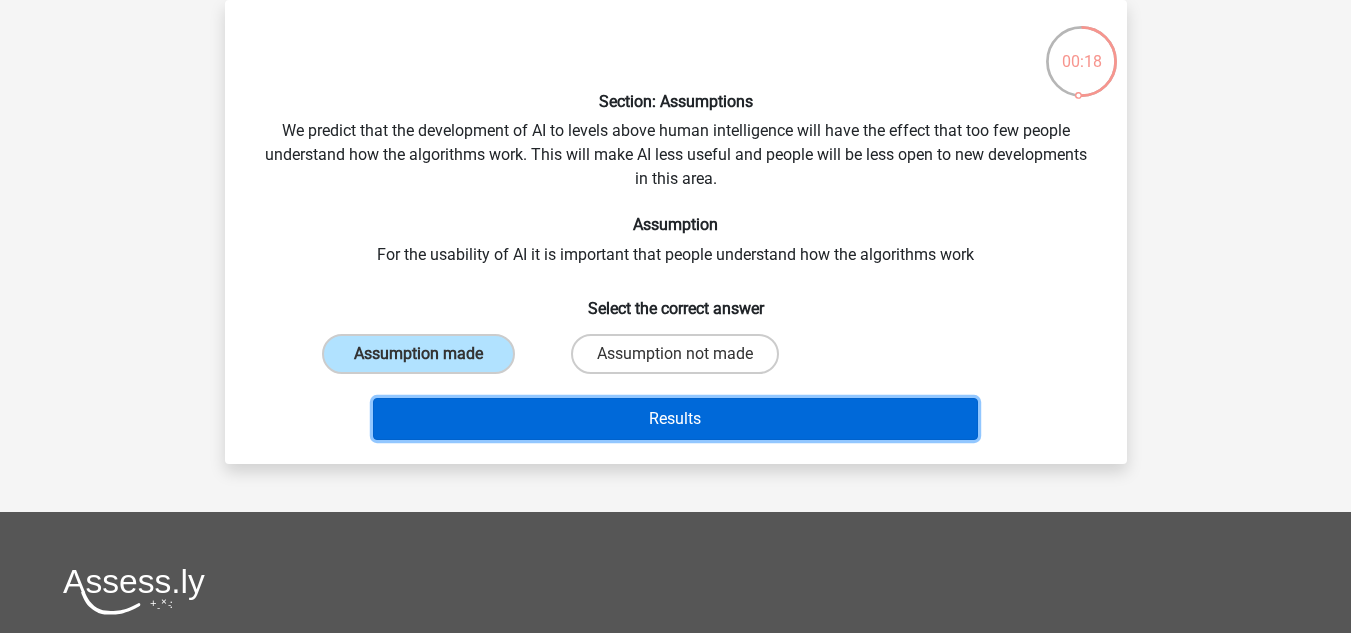 click on "Results" at bounding box center [675, 419] 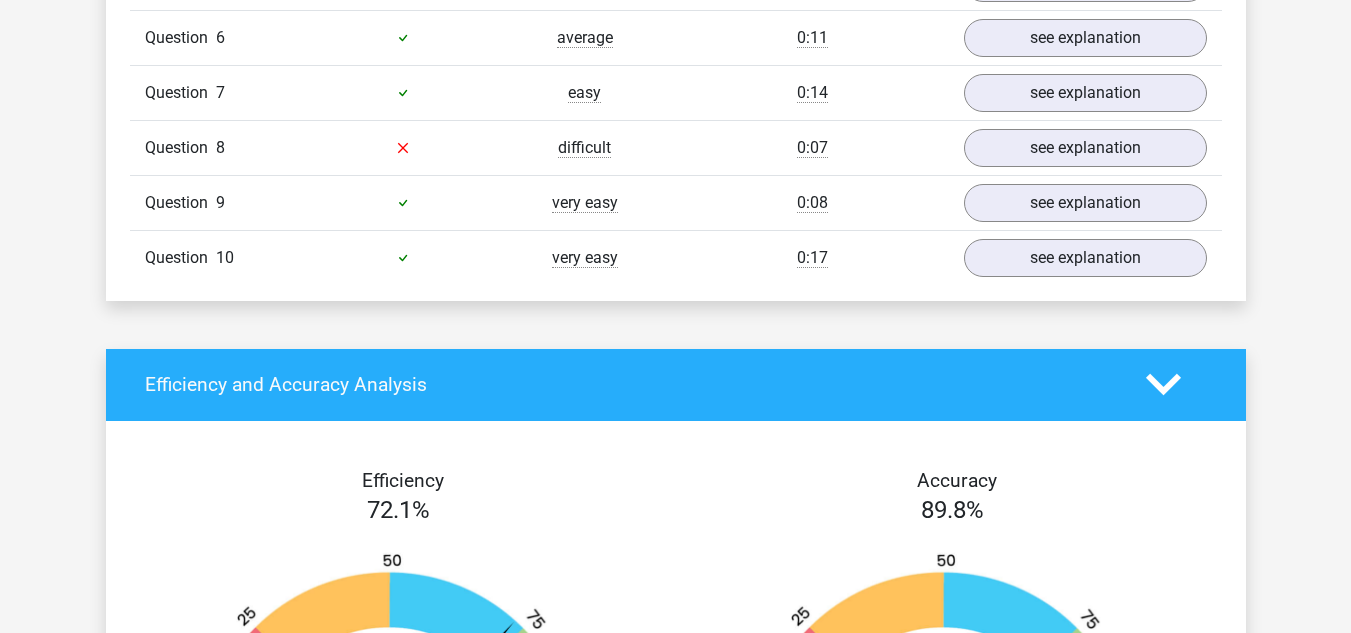 scroll, scrollTop: 1642, scrollLeft: 0, axis: vertical 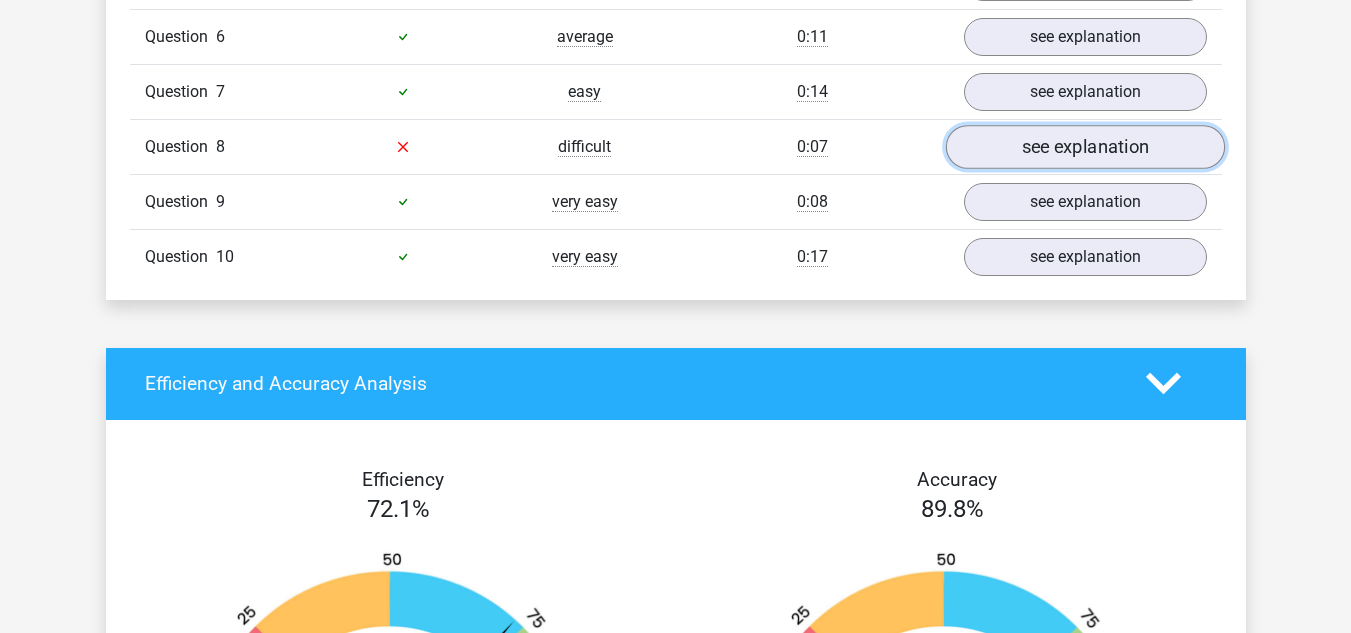 click on "see explanation" at bounding box center [1084, 147] 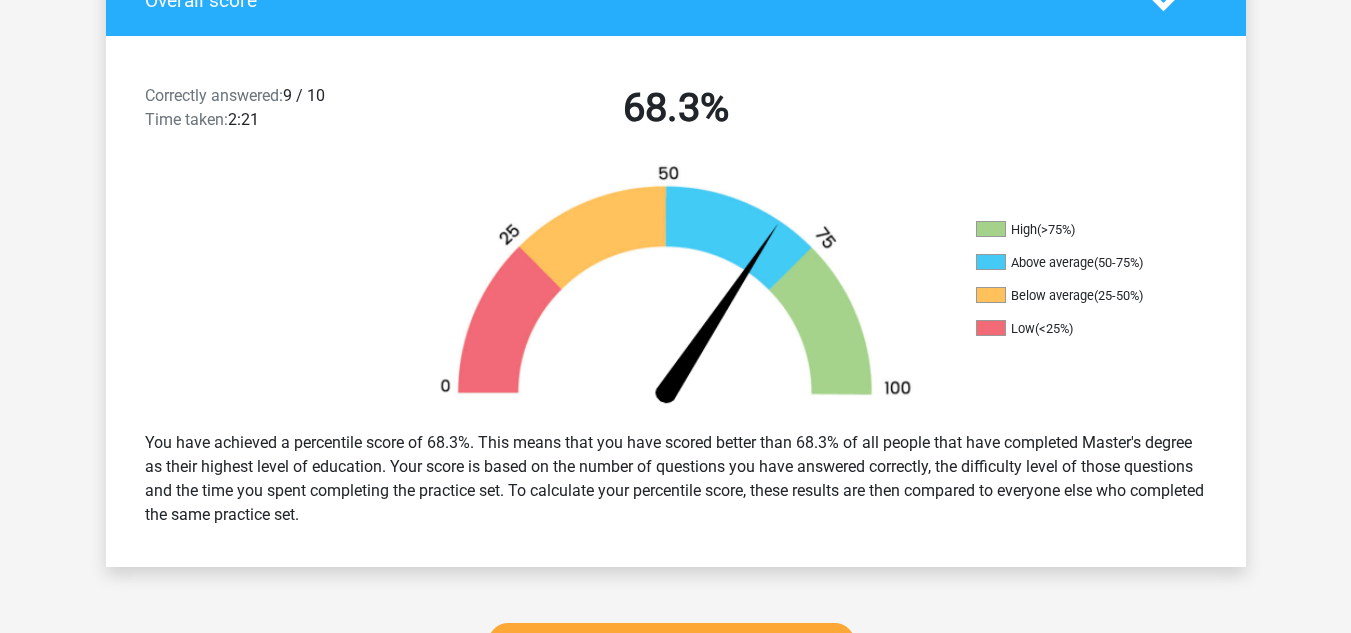 scroll, scrollTop: 753, scrollLeft: 0, axis: vertical 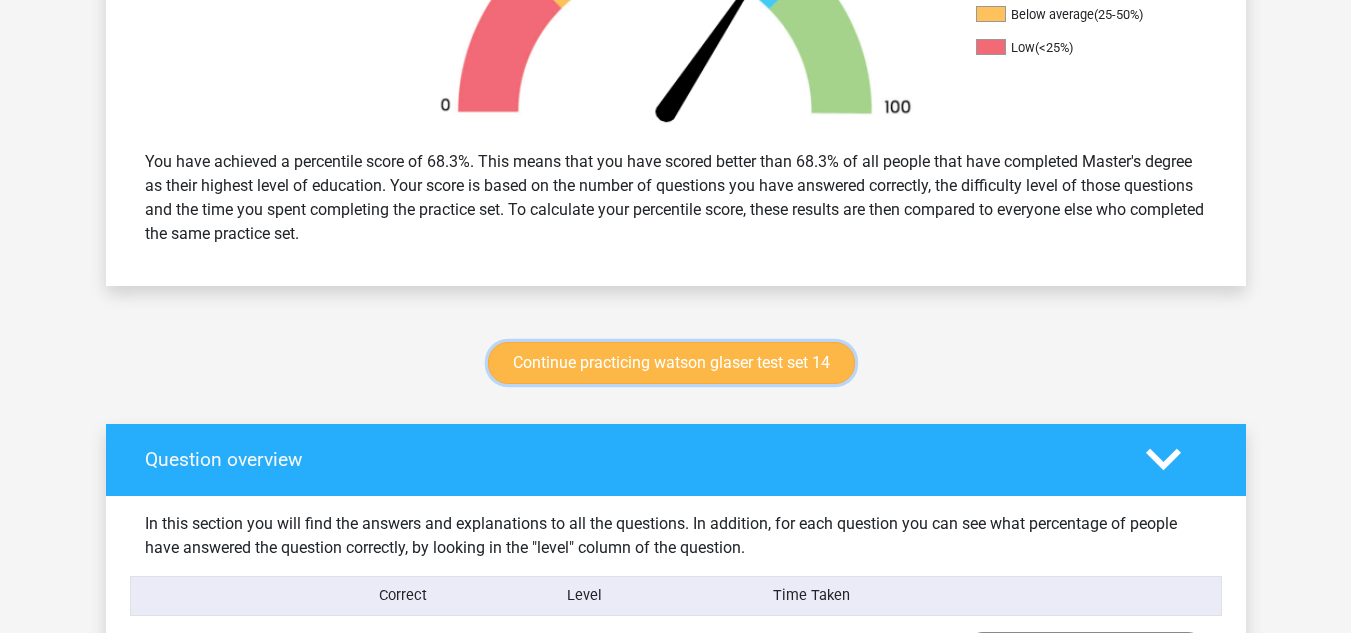 click on "Continue practicing watson glaser test set 14" at bounding box center [671, 363] 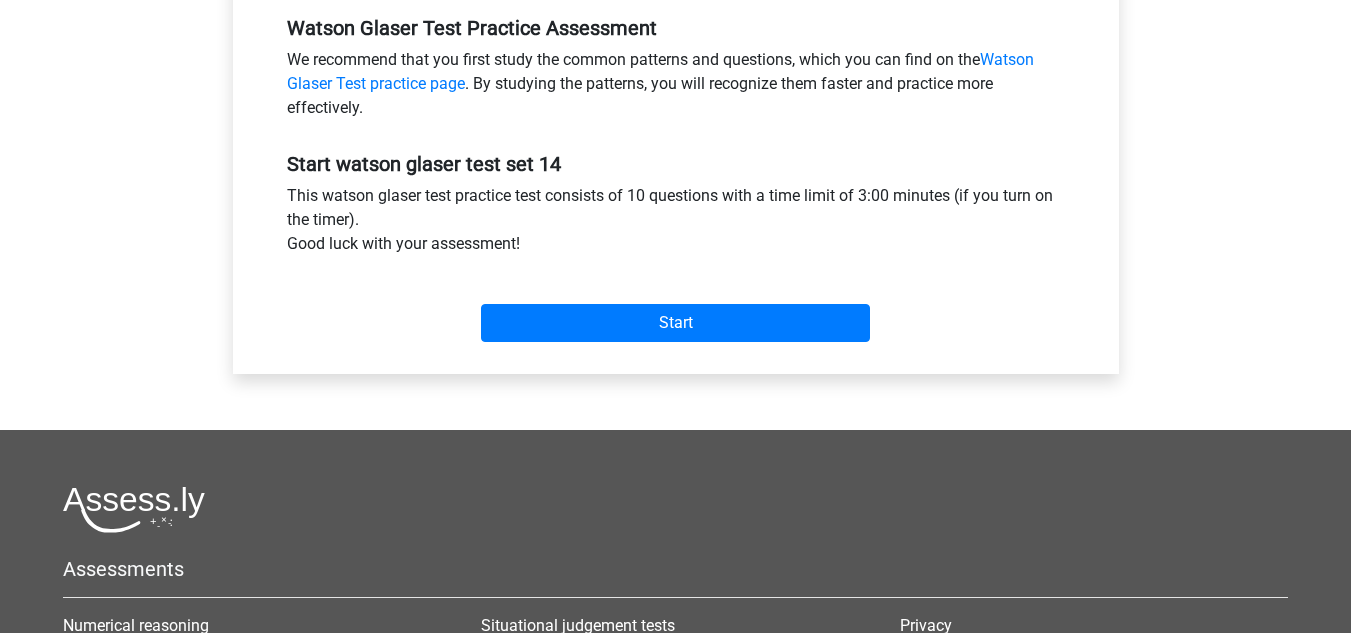 scroll, scrollTop: 658, scrollLeft: 0, axis: vertical 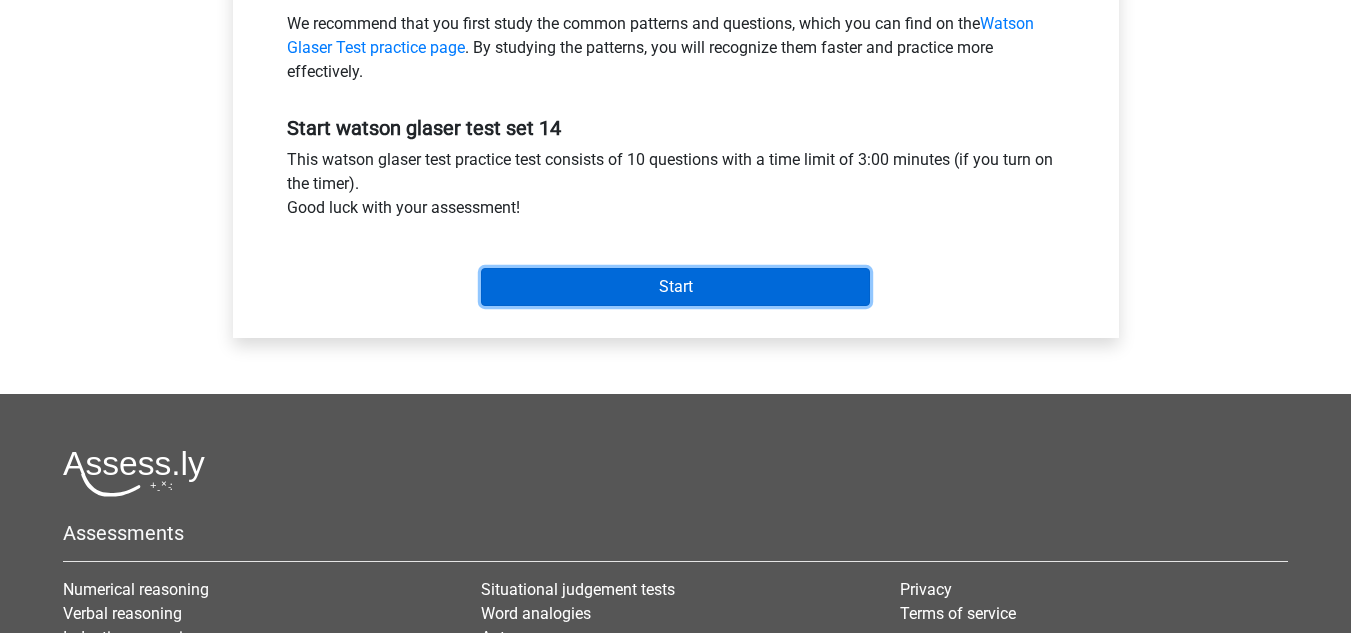 click on "Start" at bounding box center [675, 287] 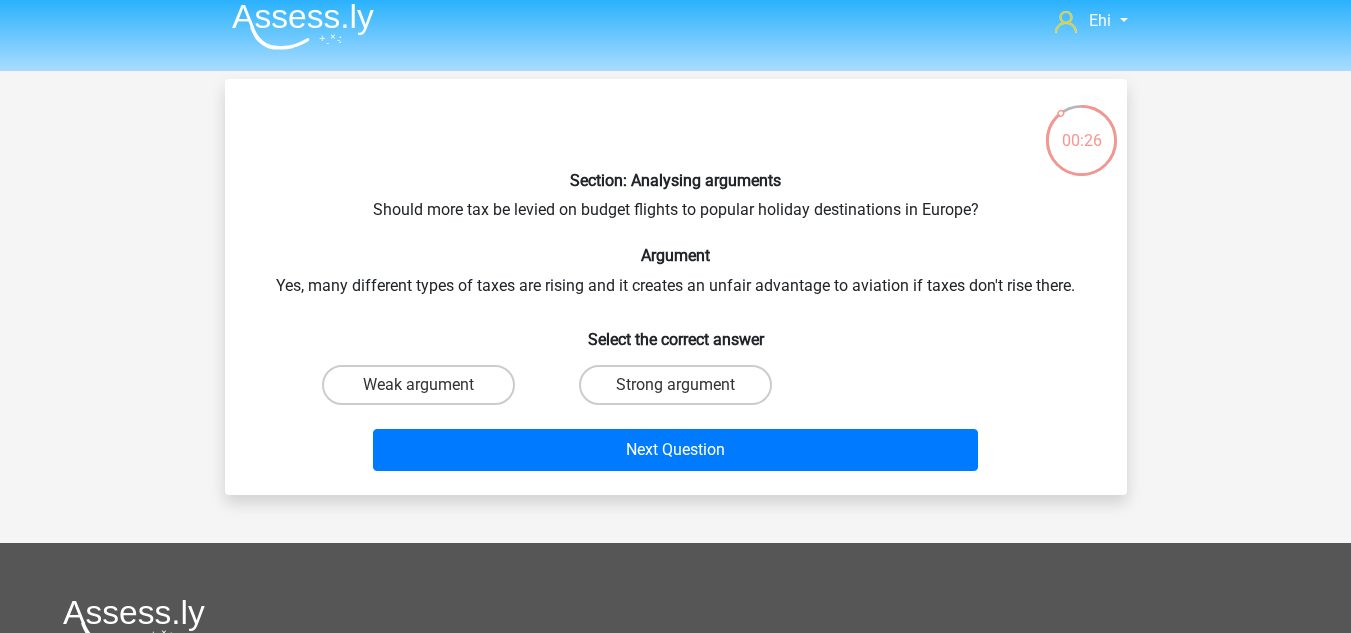 scroll, scrollTop: 15, scrollLeft: 0, axis: vertical 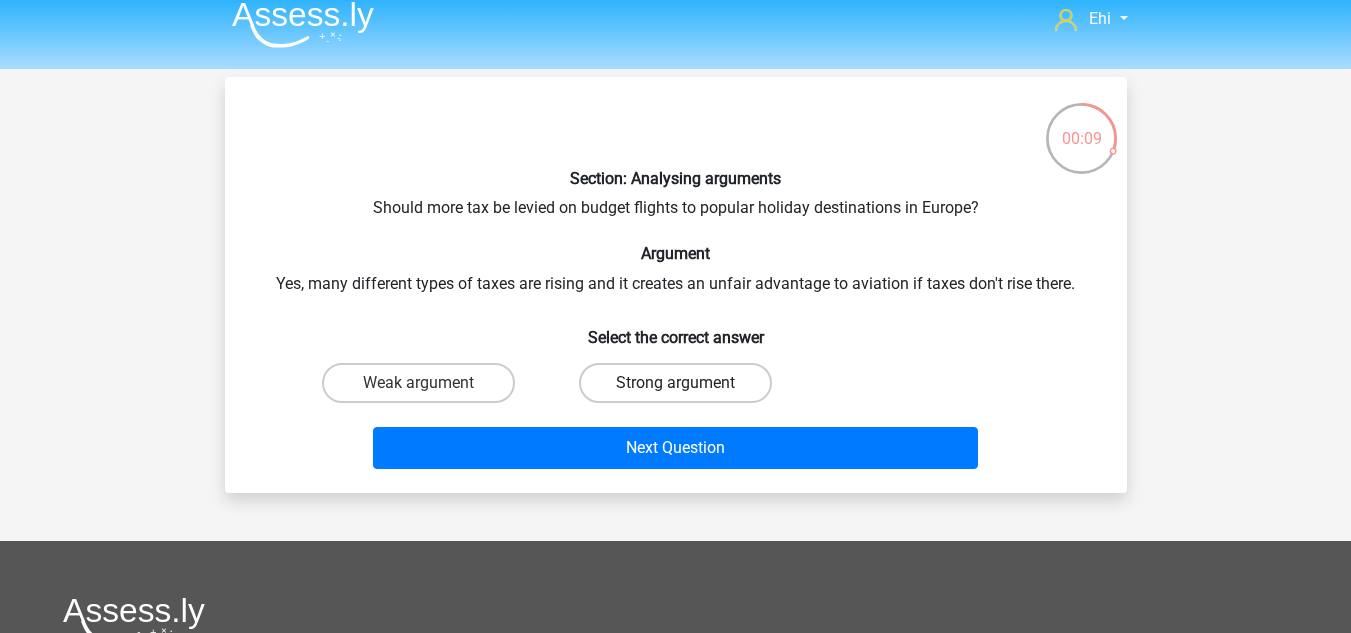 click on "Strong argument" at bounding box center (675, 383) 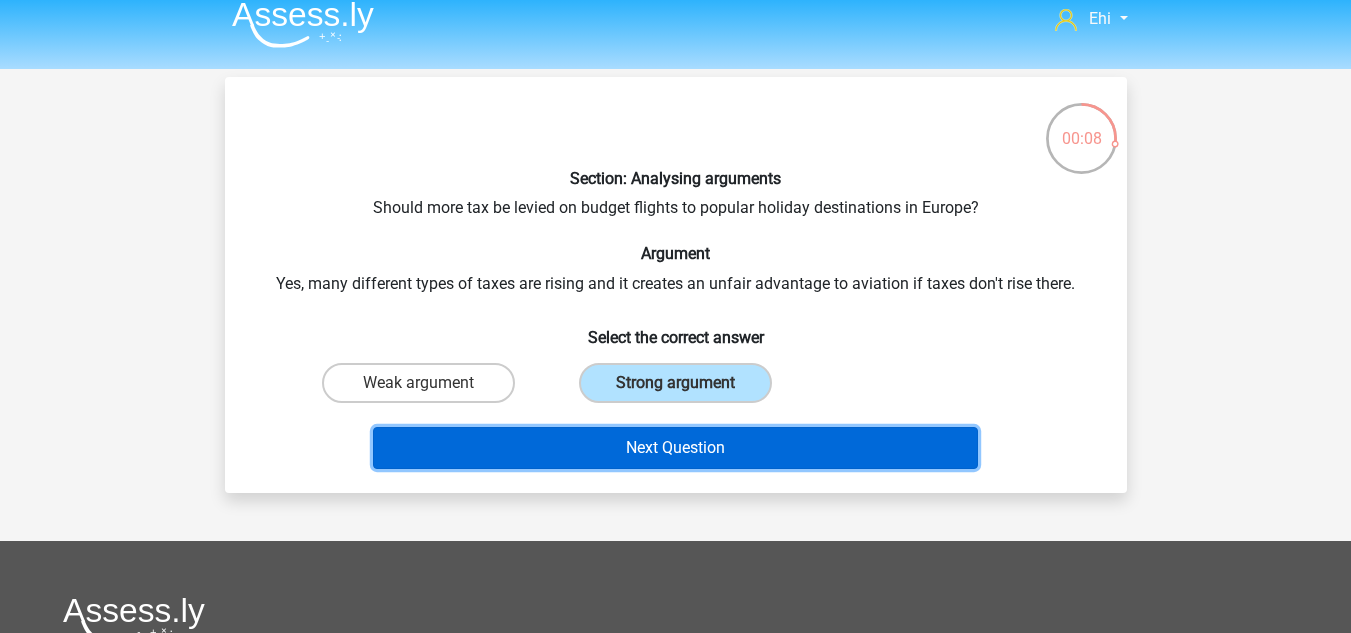 click on "Next Question" at bounding box center (675, 448) 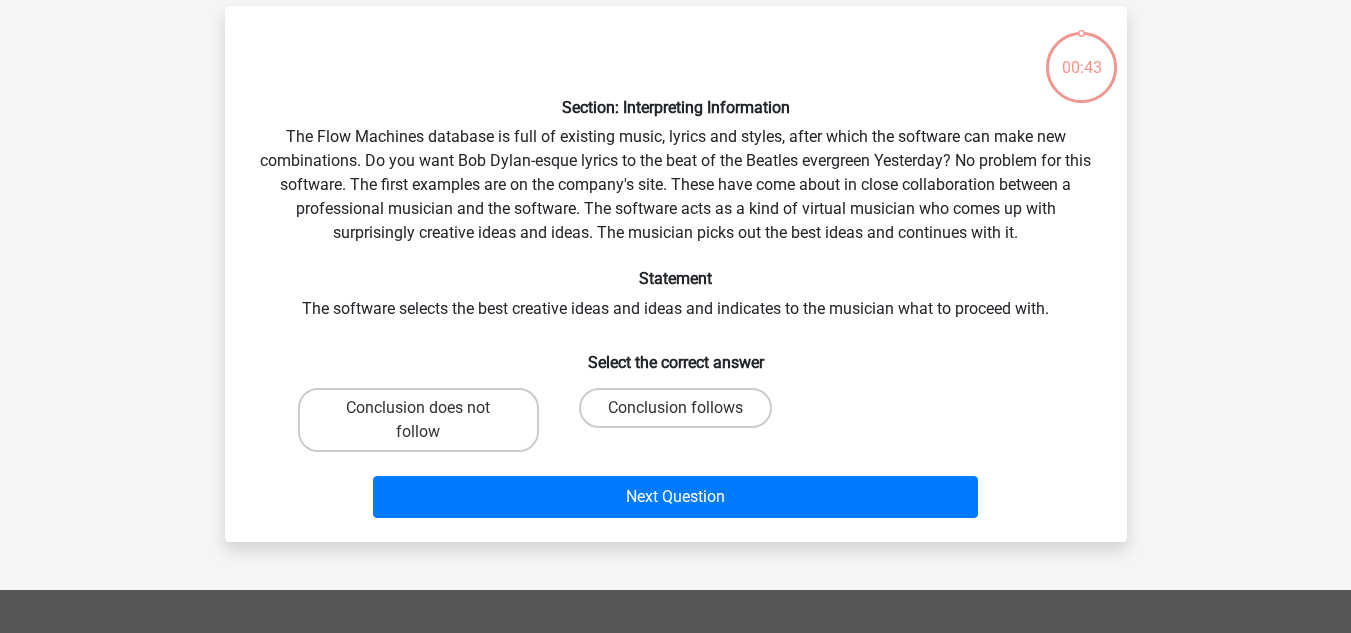 scroll, scrollTop: 92, scrollLeft: 0, axis: vertical 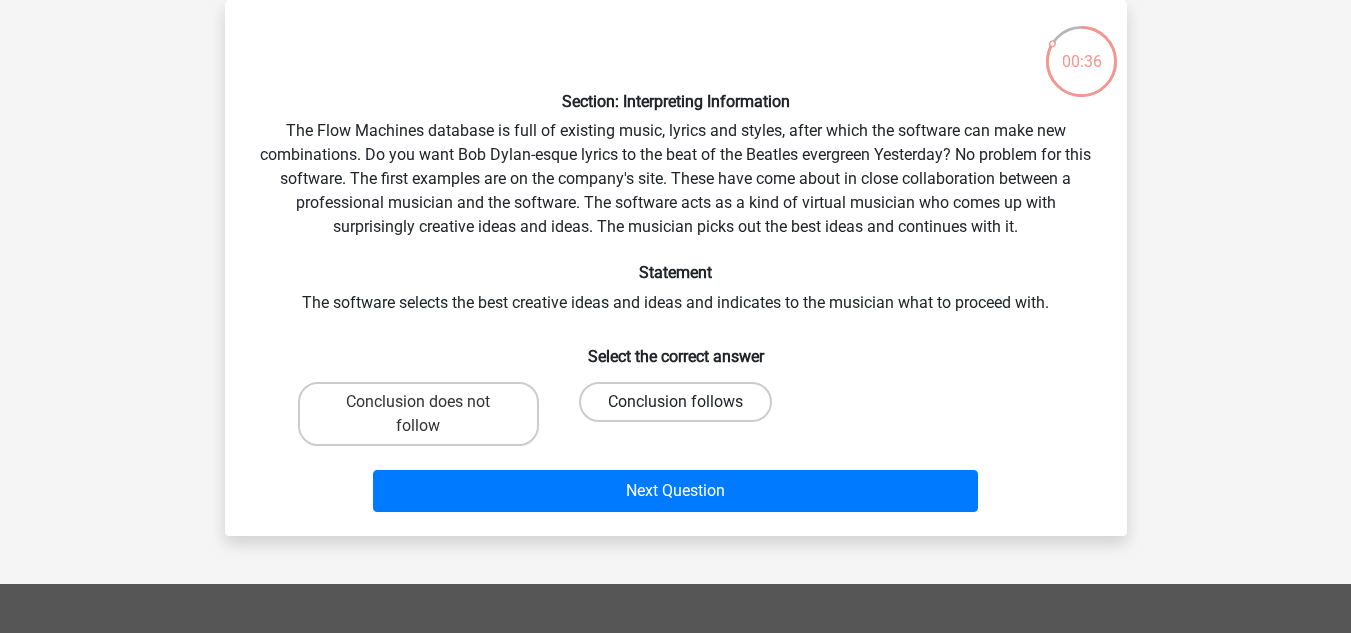 click on "Conclusion follows" at bounding box center (675, 402) 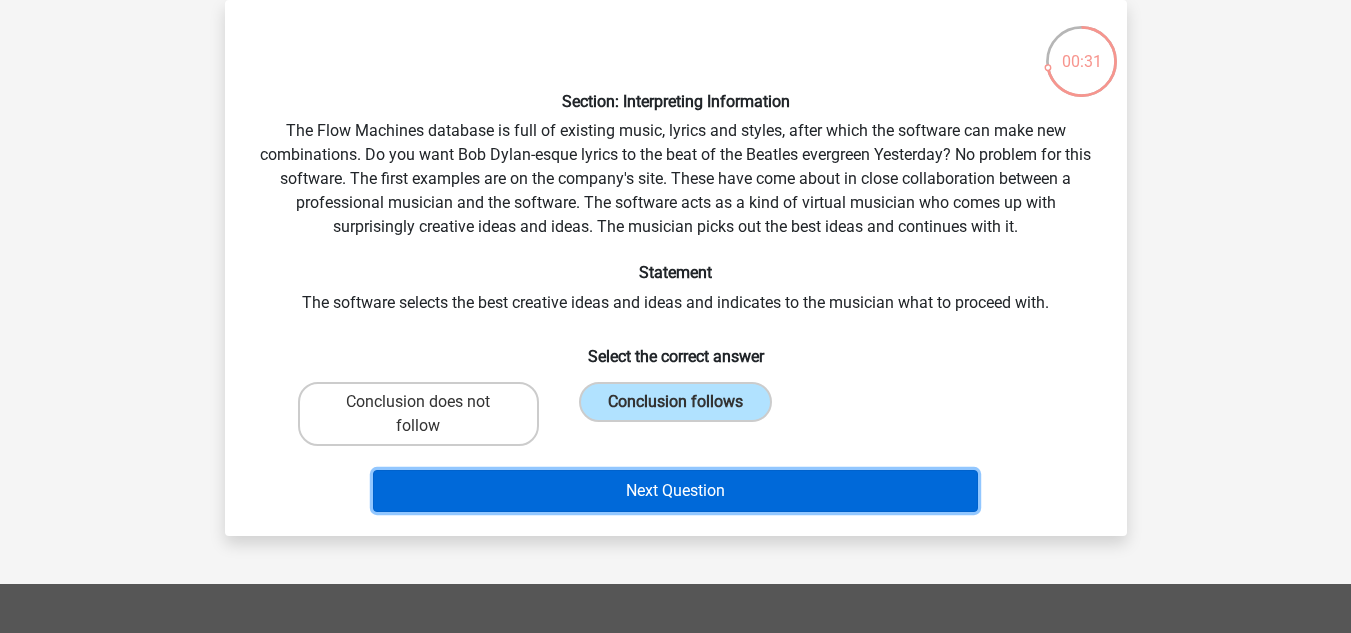 click on "Next Question" at bounding box center [675, 491] 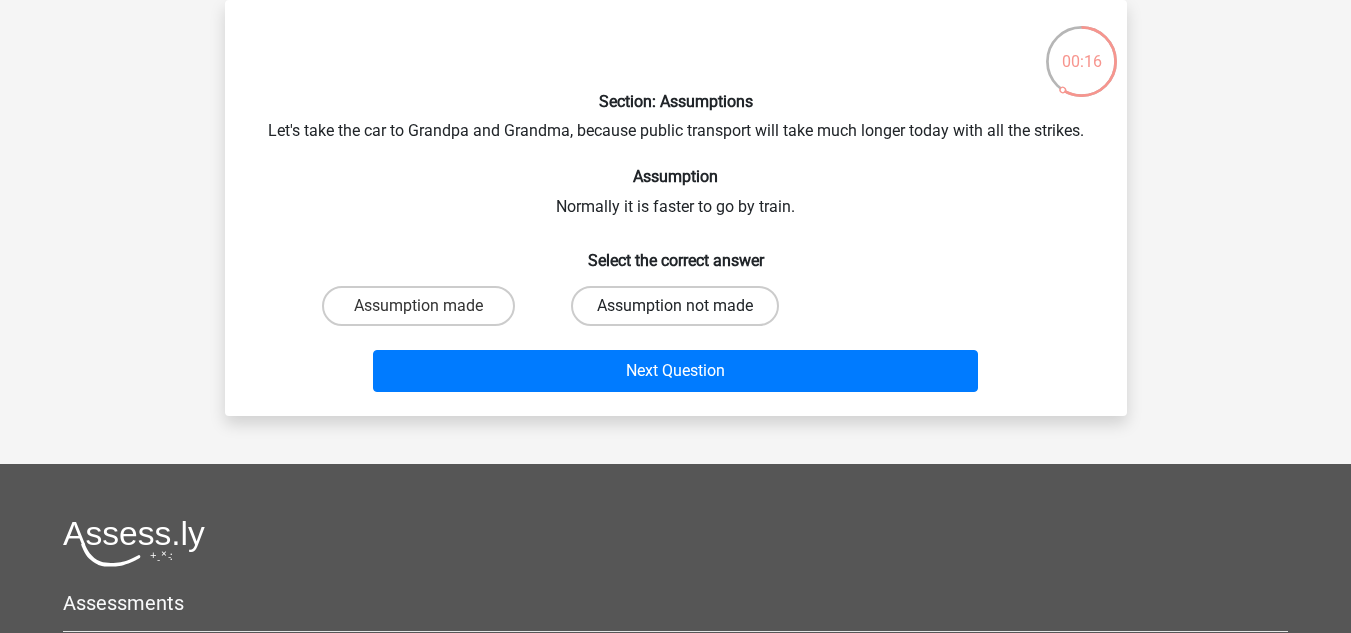 click on "Assumption not made" at bounding box center (675, 306) 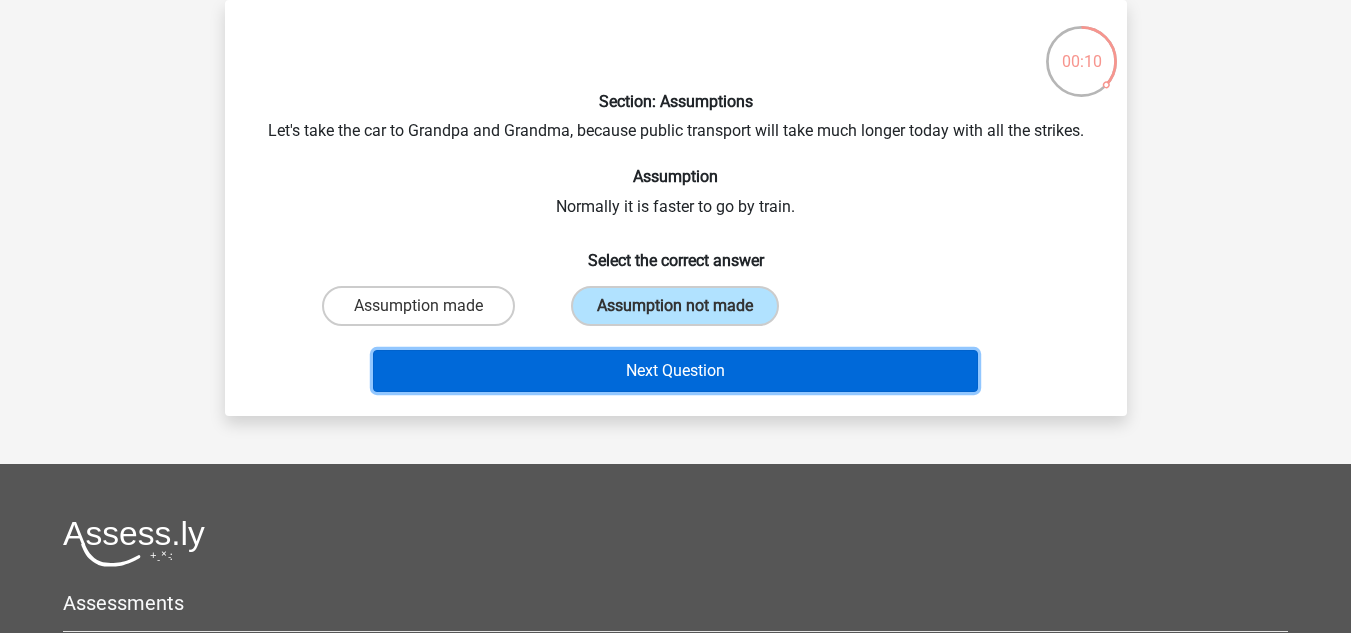 click on "Next Question" at bounding box center [675, 371] 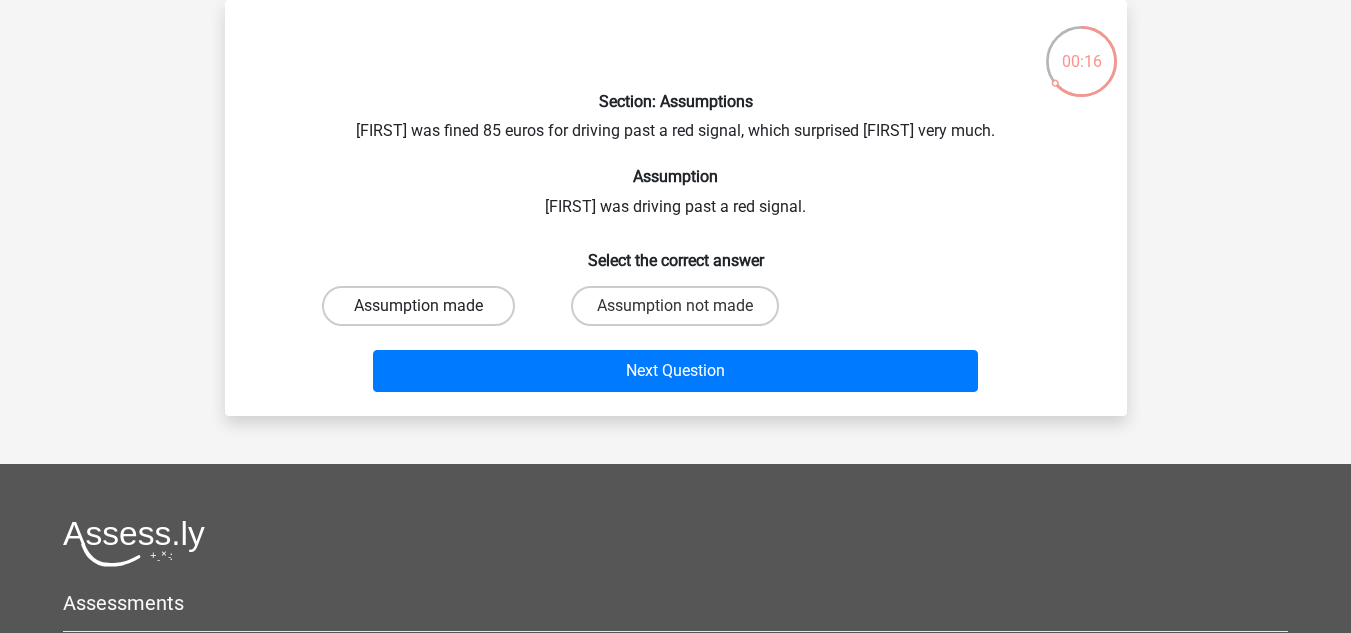 click on "Assumption made" at bounding box center (418, 306) 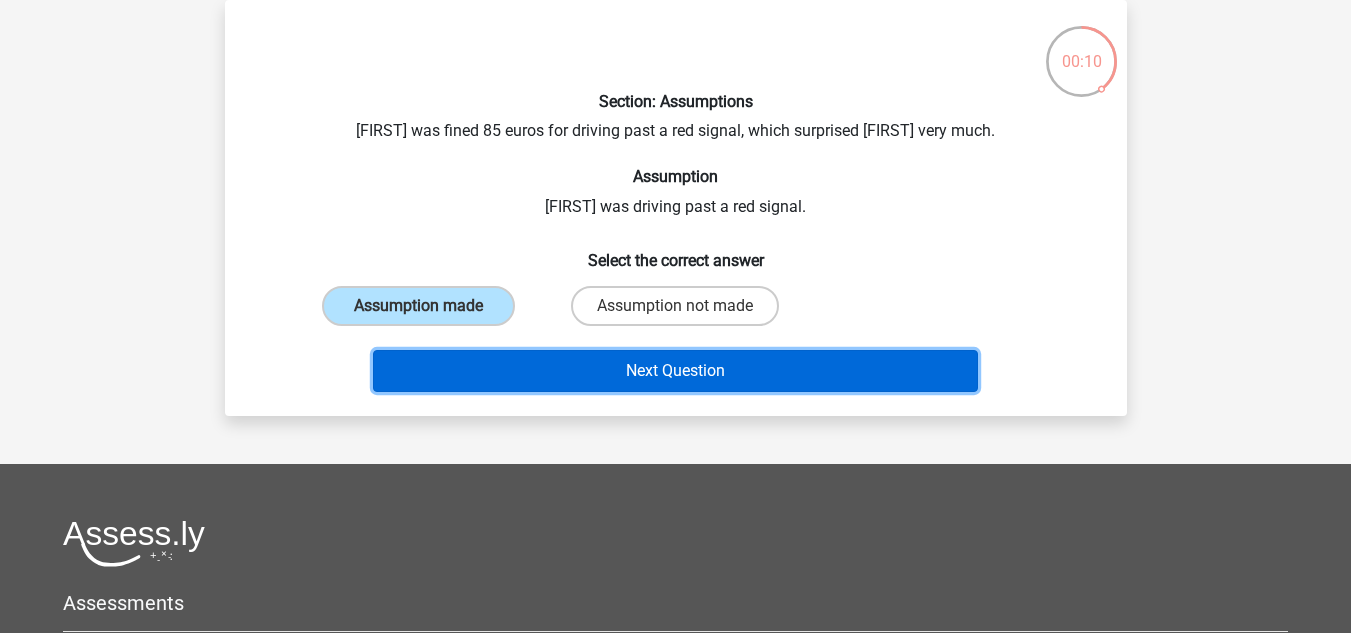 click on "Next Question" at bounding box center (675, 371) 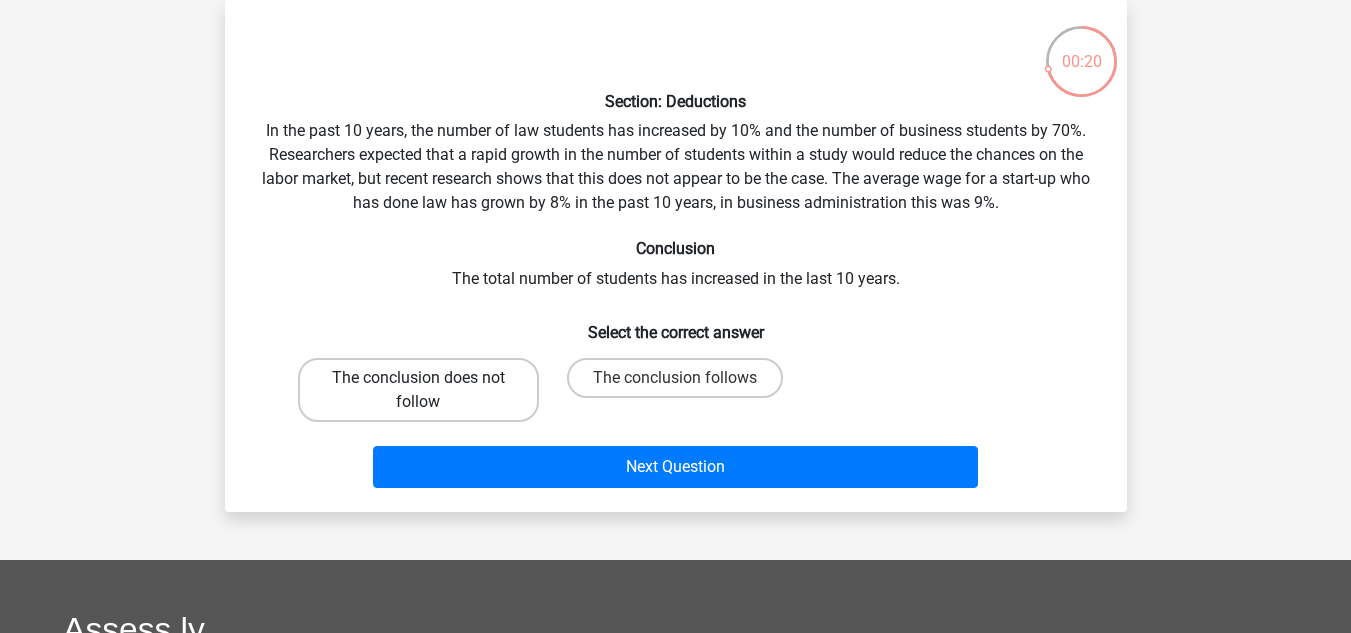 click on "The conclusion does not follow" at bounding box center [418, 390] 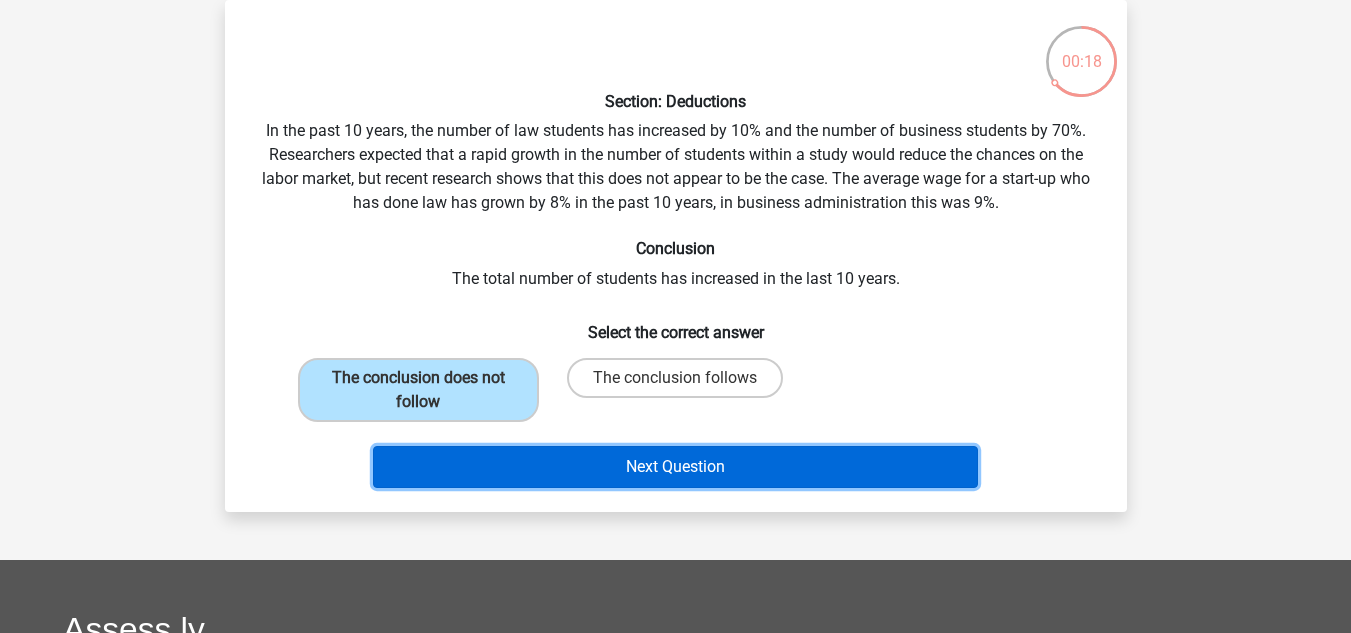 click on "Next Question" at bounding box center (675, 467) 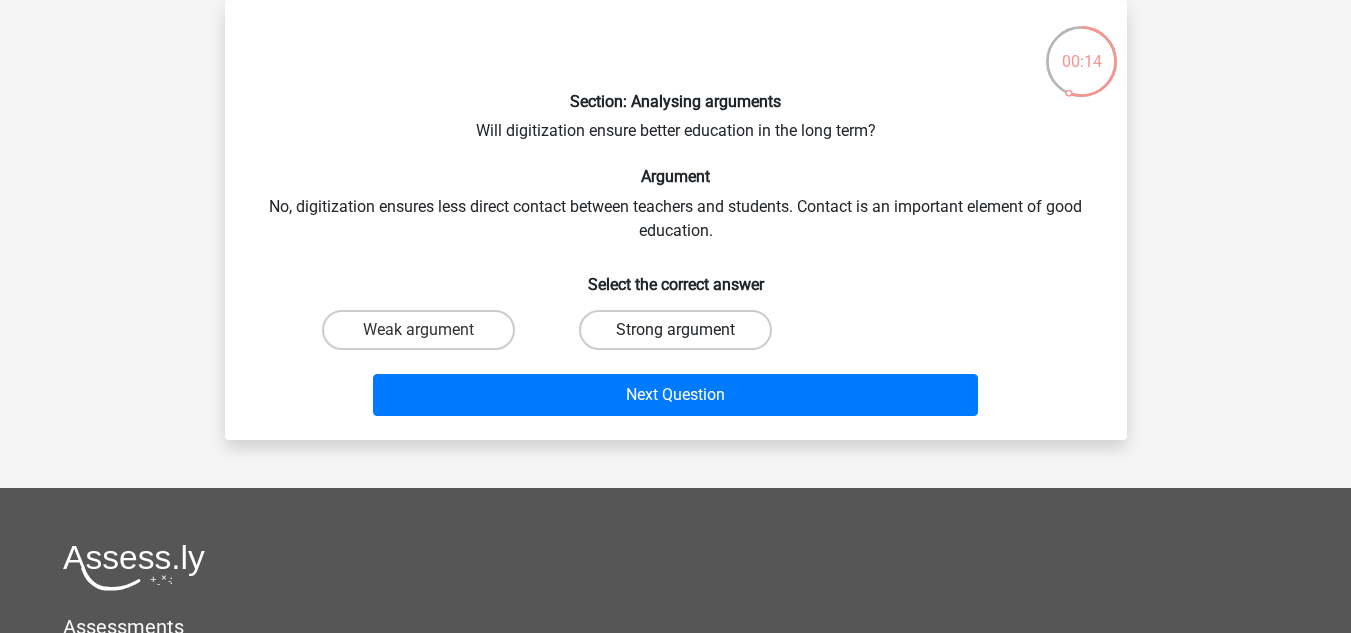 click on "Strong argument" at bounding box center (675, 330) 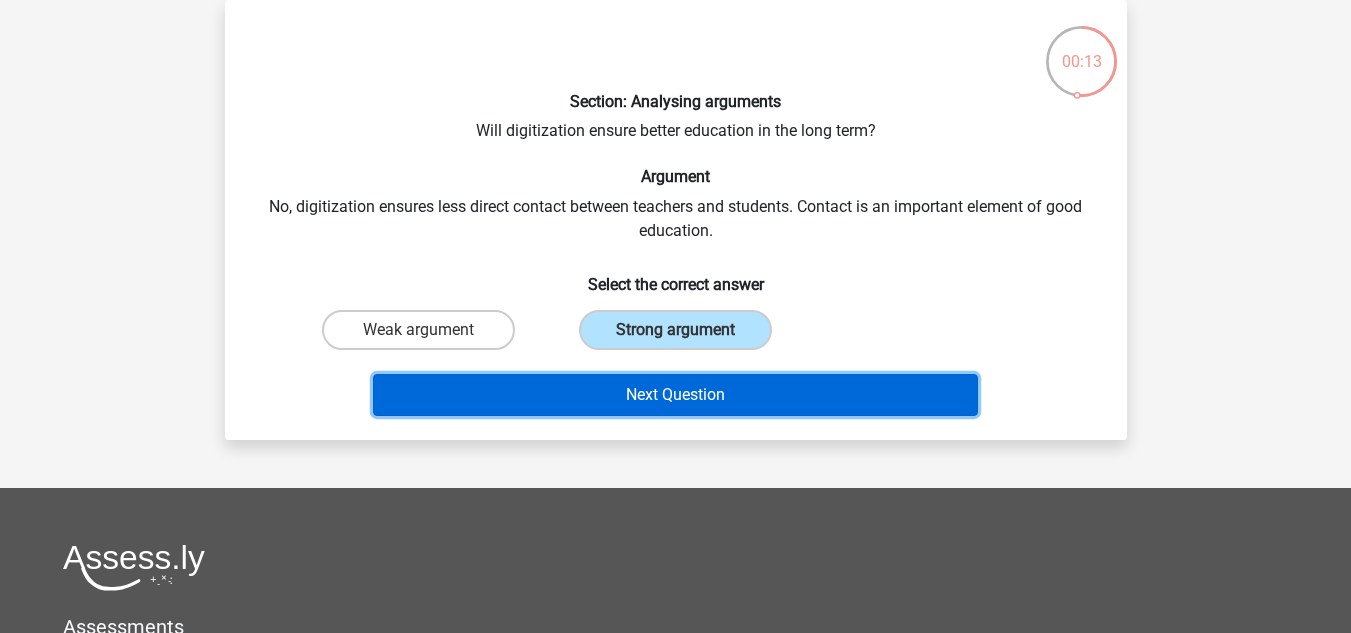click on "Next Question" at bounding box center [675, 395] 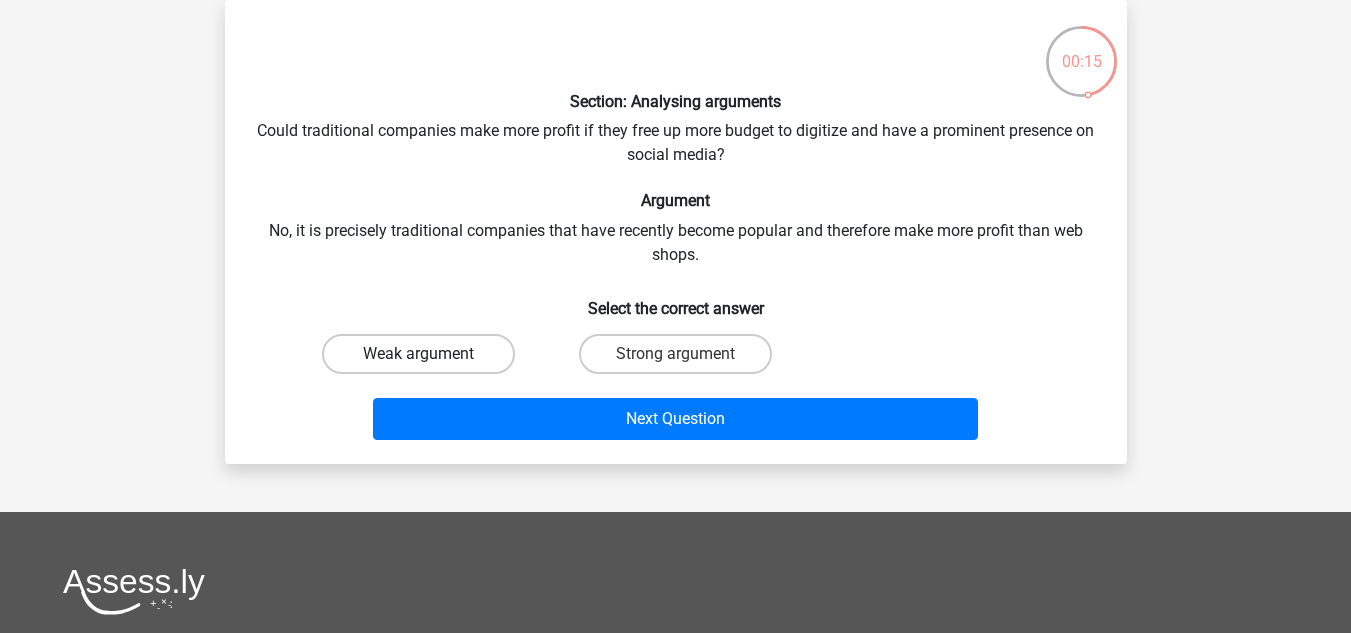click on "Weak argument" at bounding box center (418, 354) 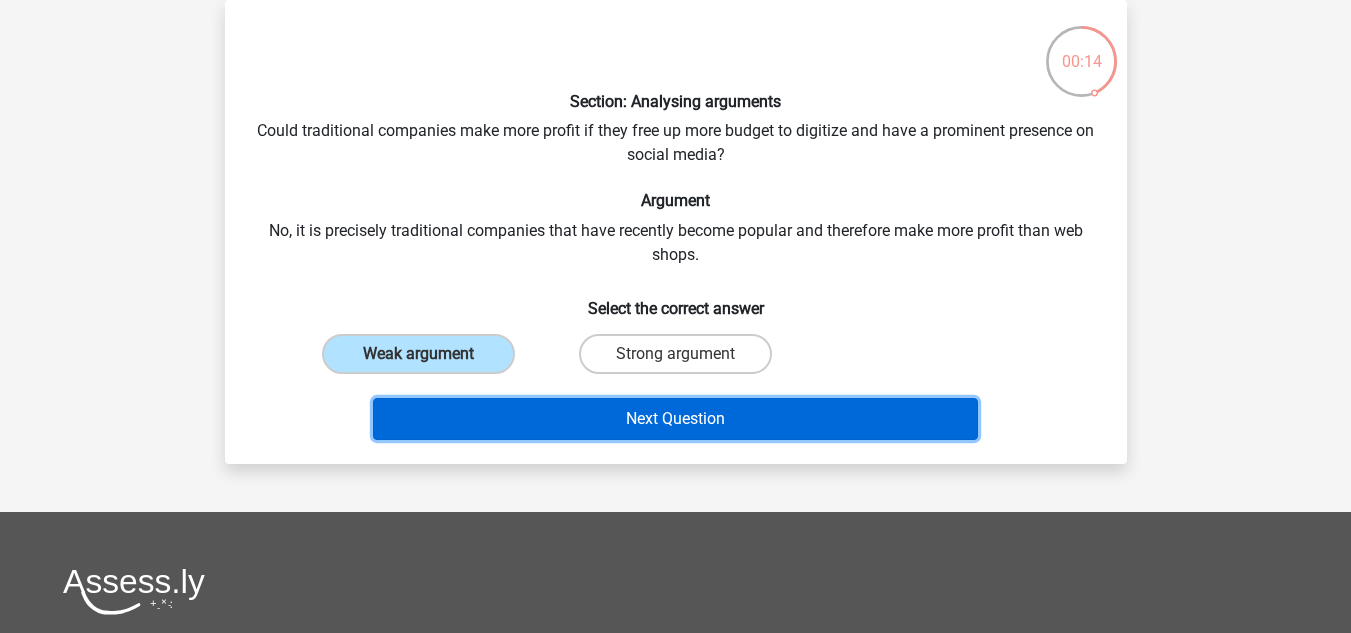 click on "Next Question" at bounding box center (675, 419) 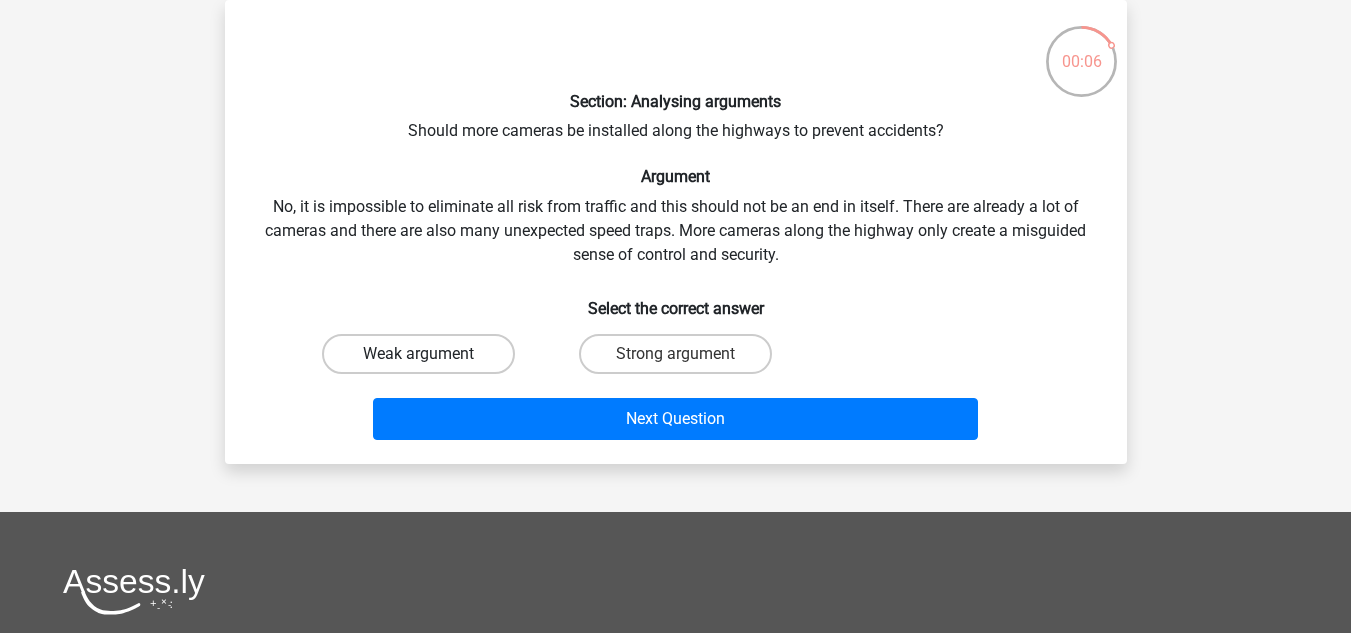 click on "Weak argument" at bounding box center (418, 354) 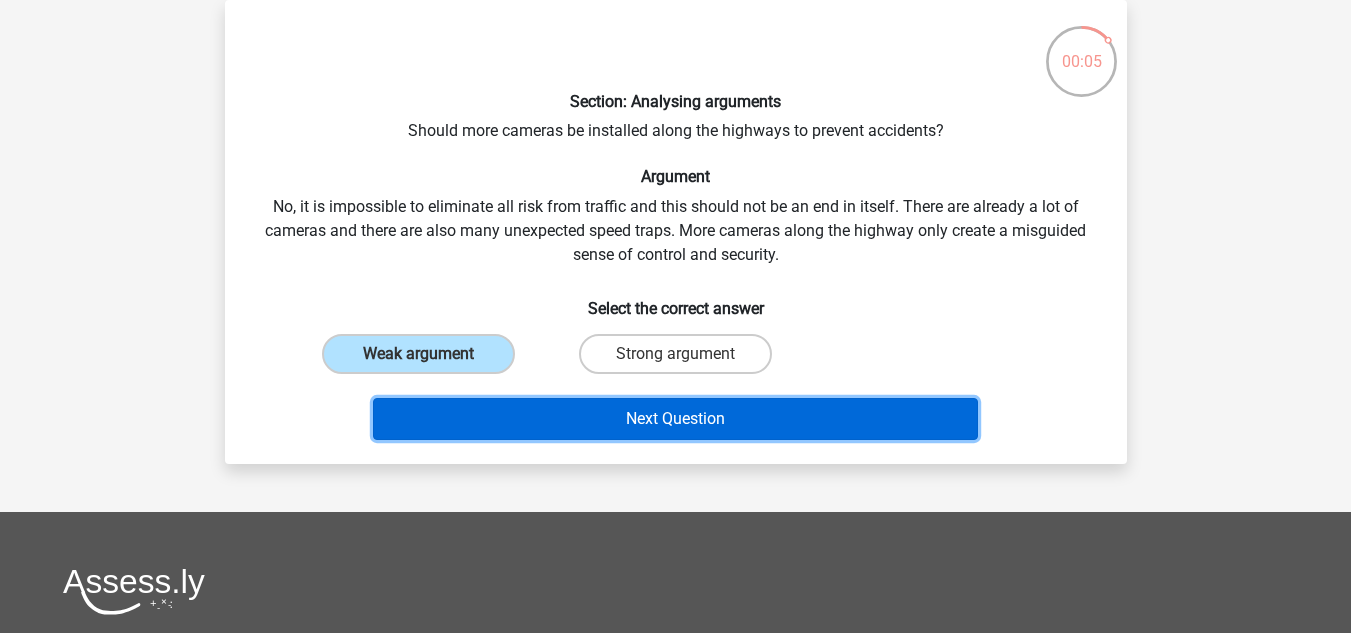 click on "Next Question" at bounding box center (675, 419) 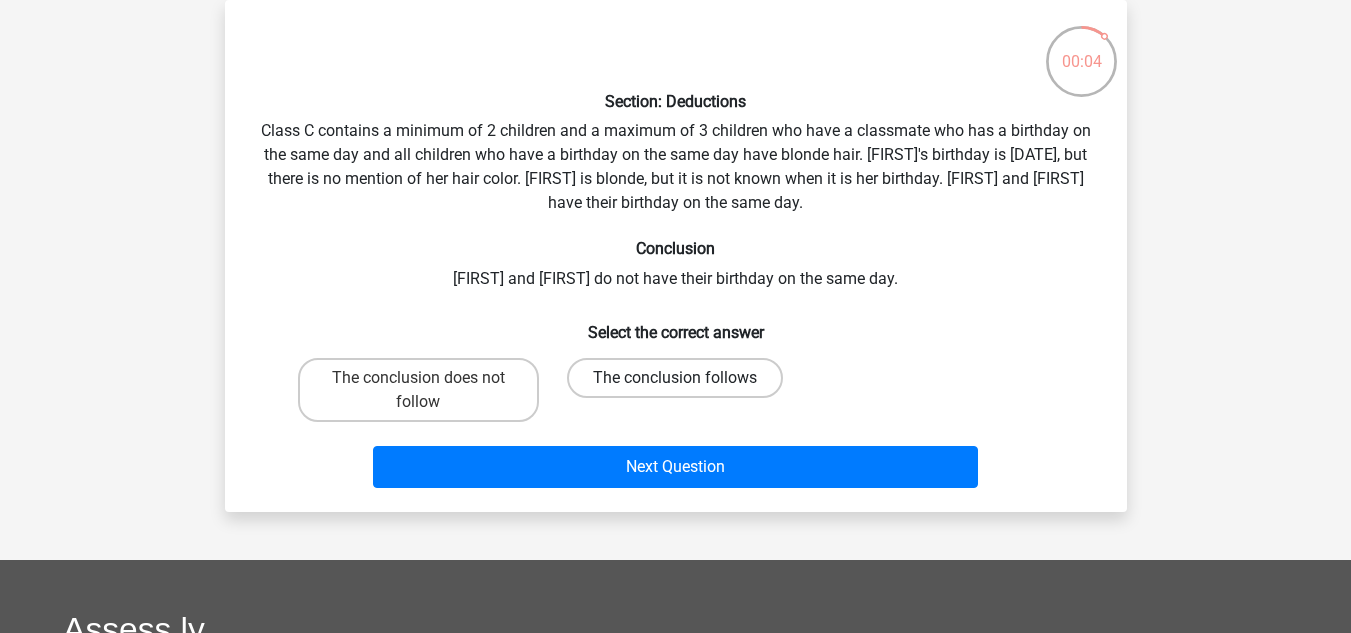 click on "The conclusion follows" at bounding box center [675, 378] 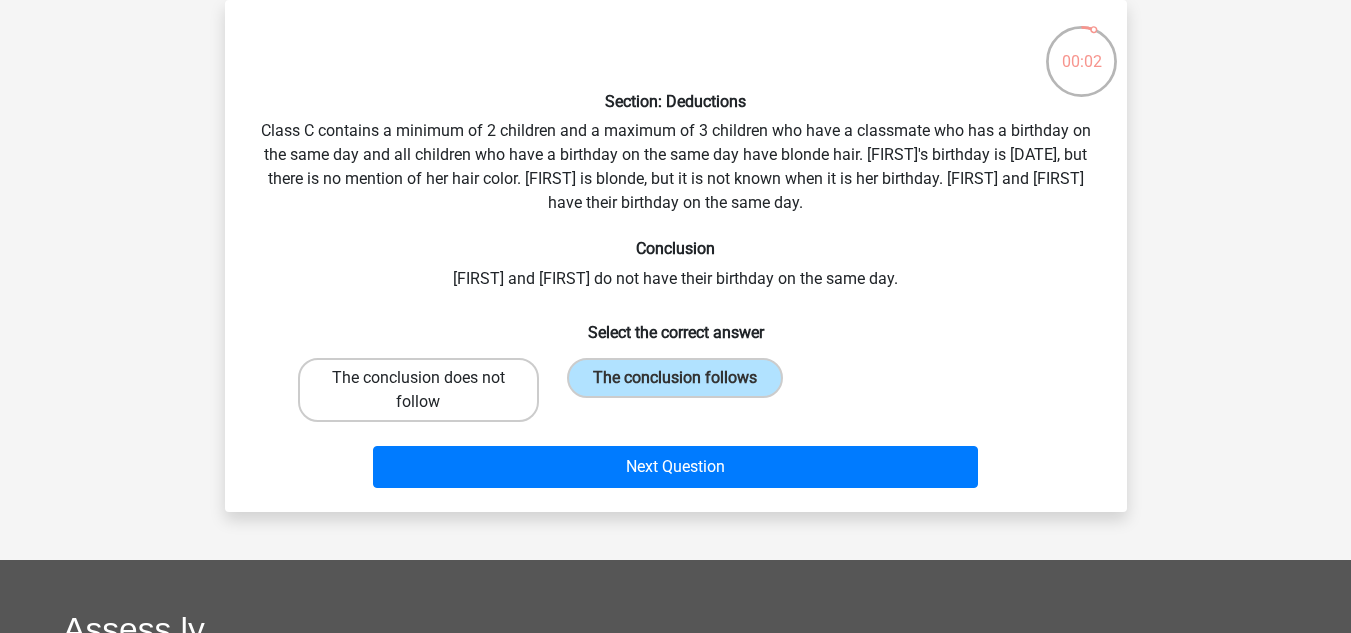 click on "The conclusion does not follow" at bounding box center [418, 390] 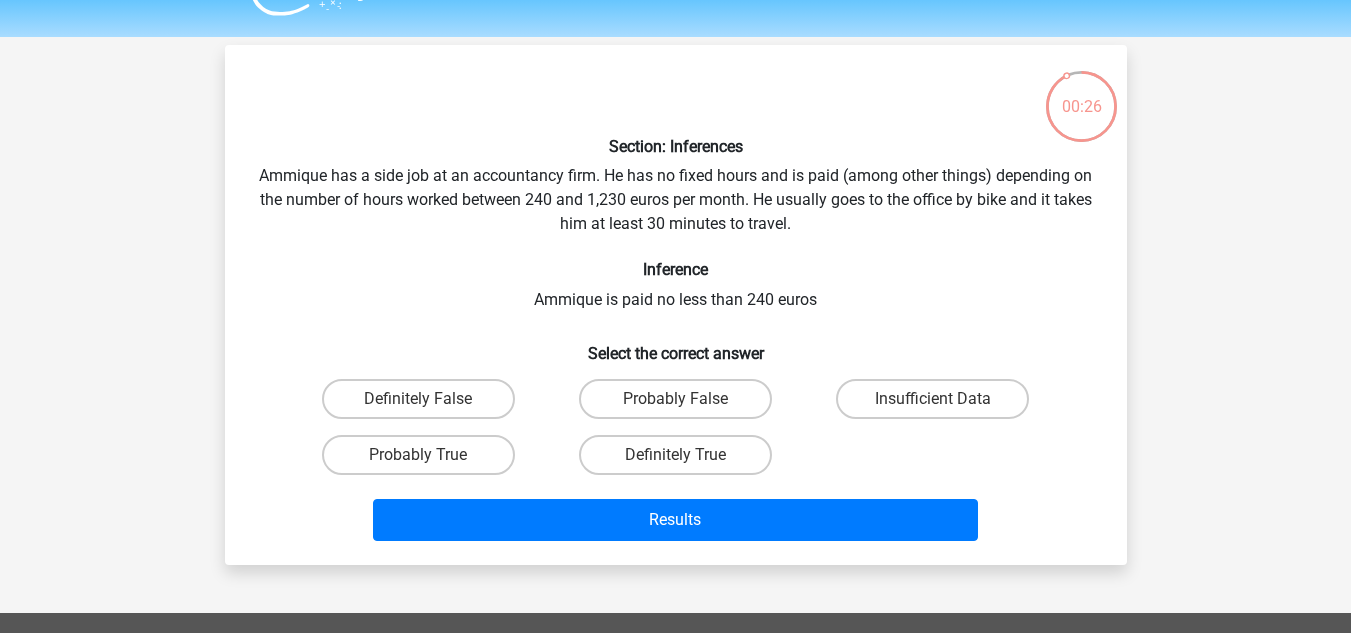 scroll, scrollTop: 48, scrollLeft: 0, axis: vertical 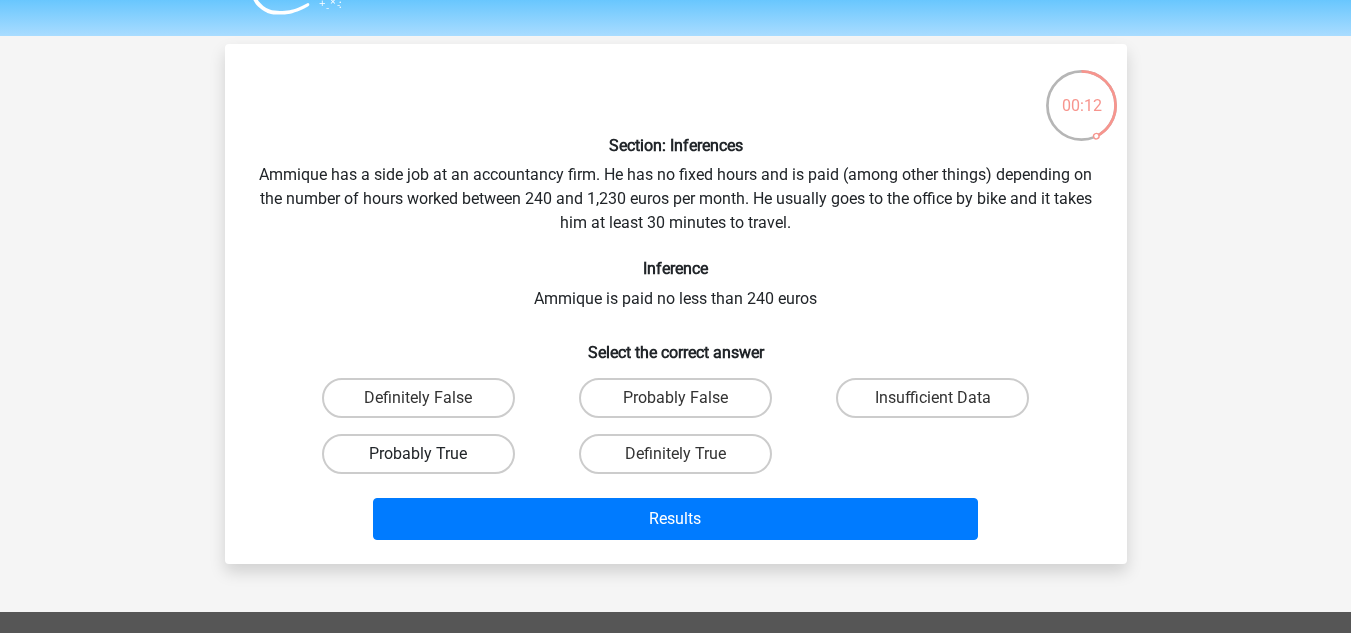 click on "Probably True" at bounding box center [418, 454] 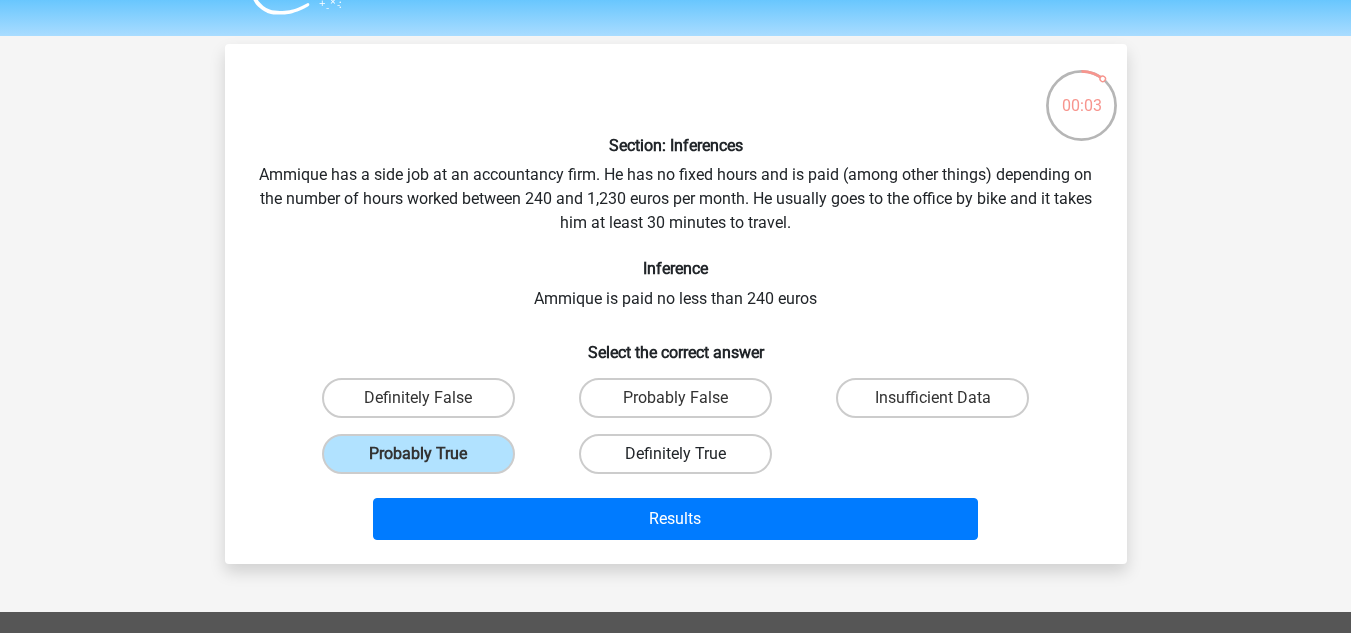 click on "Definitely True" at bounding box center [675, 454] 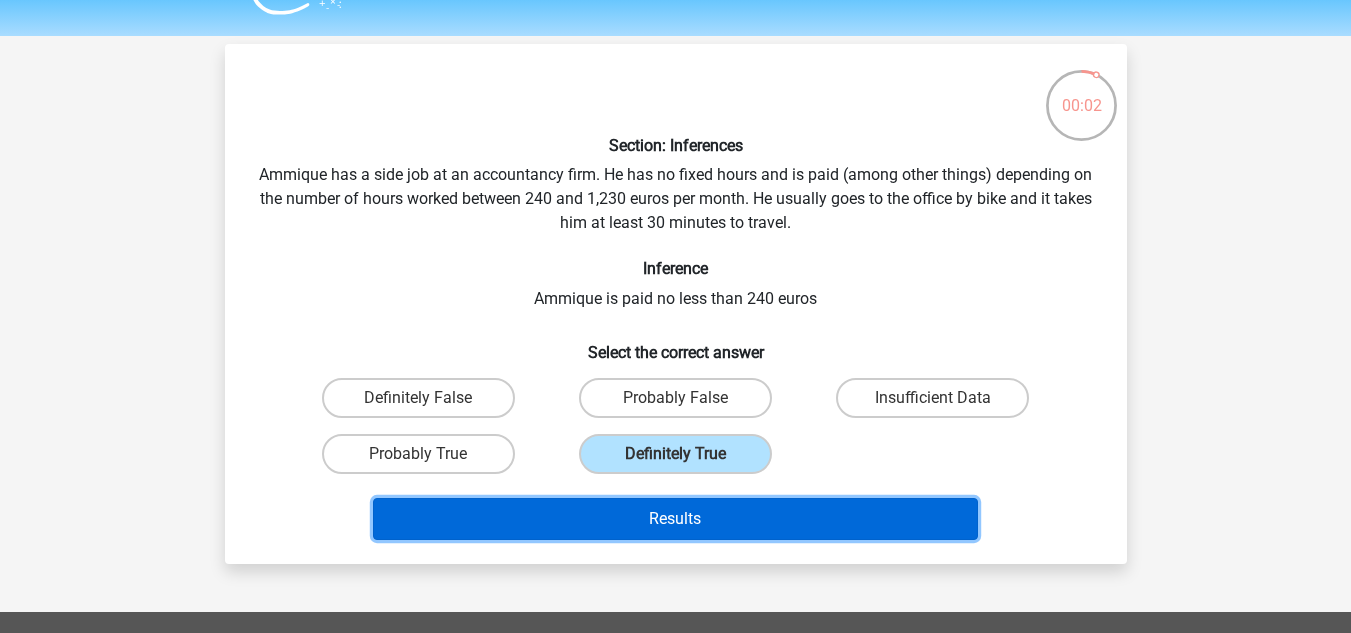 click on "Results" at bounding box center [675, 519] 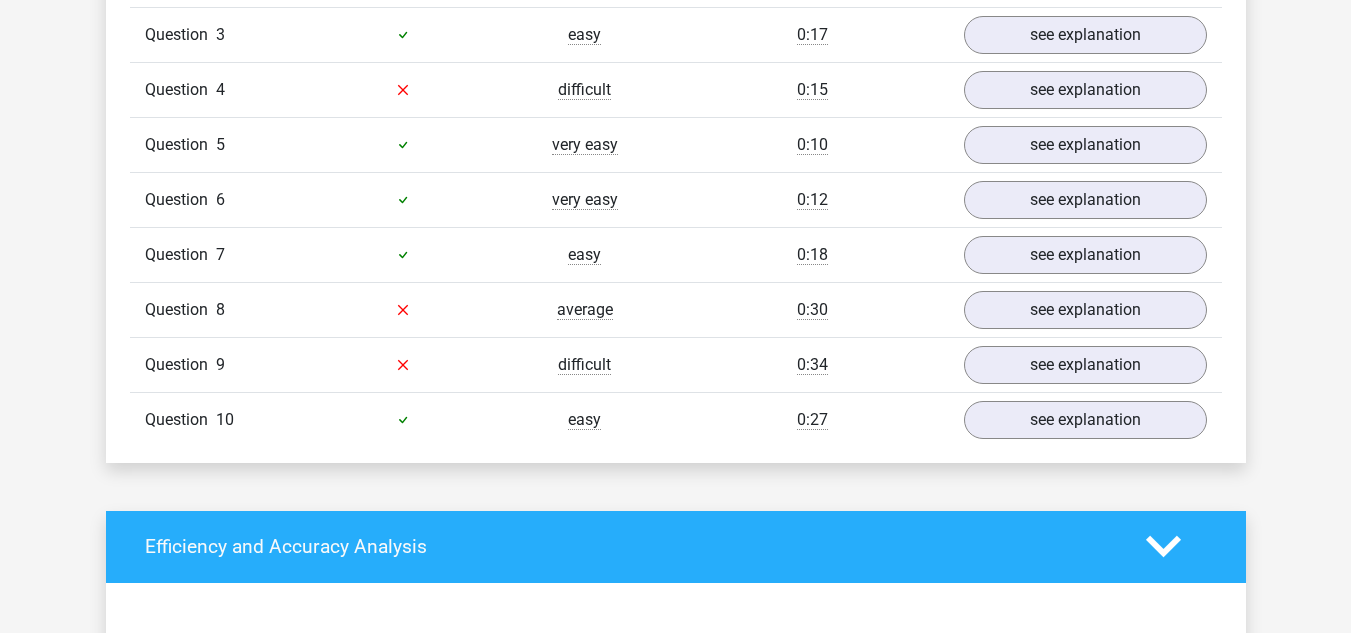 scroll, scrollTop: 1480, scrollLeft: 0, axis: vertical 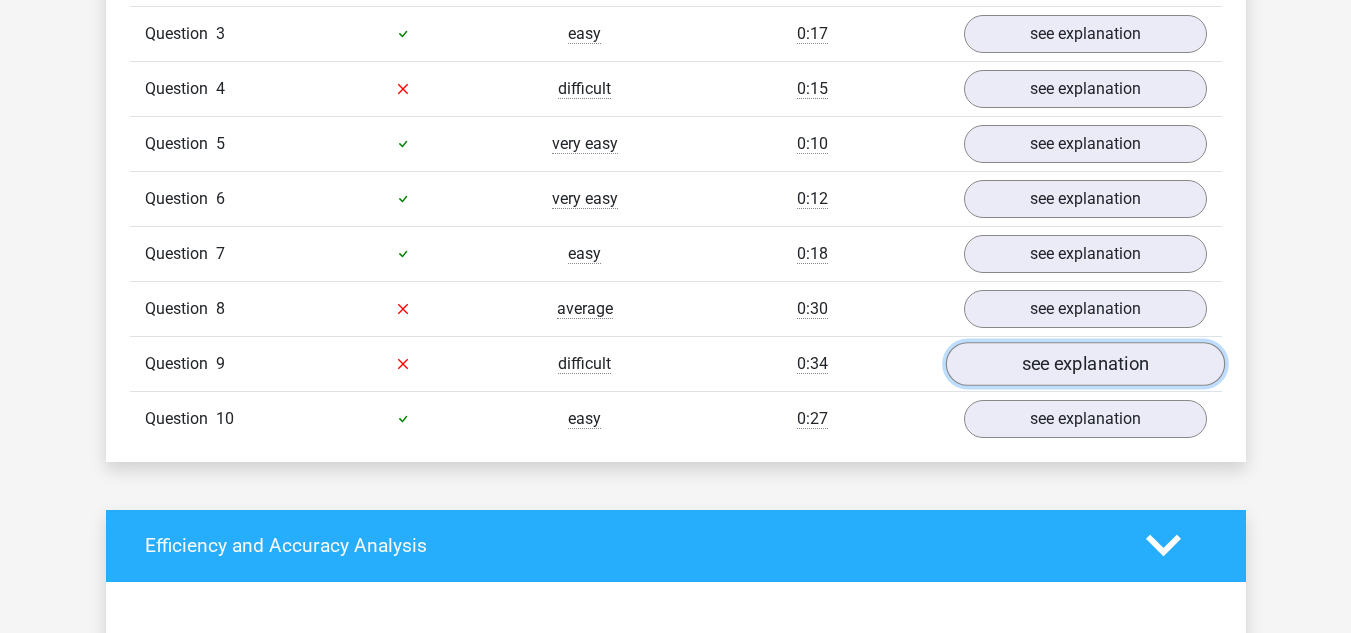 click on "see explanation" at bounding box center (1084, 364) 